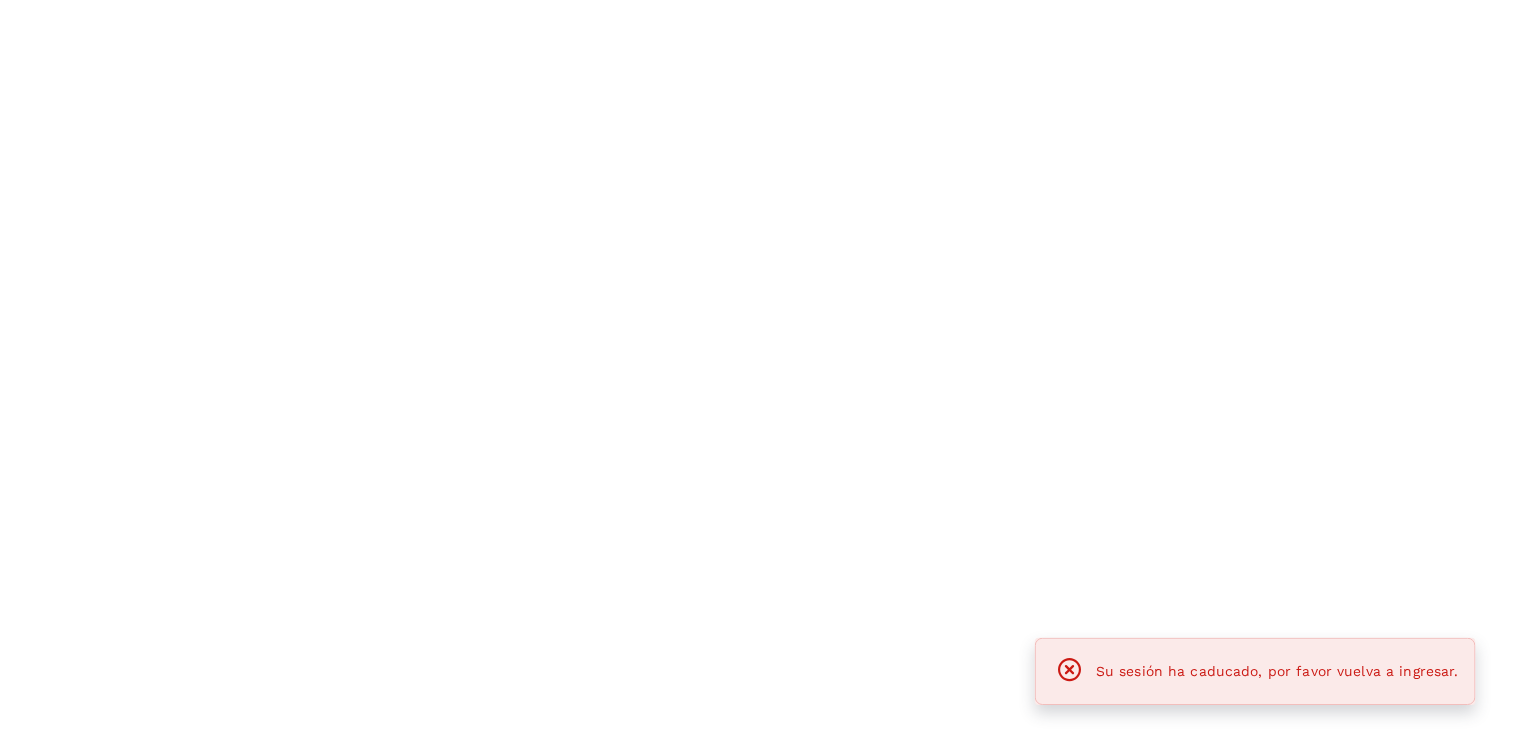 scroll, scrollTop: 0, scrollLeft: 0, axis: both 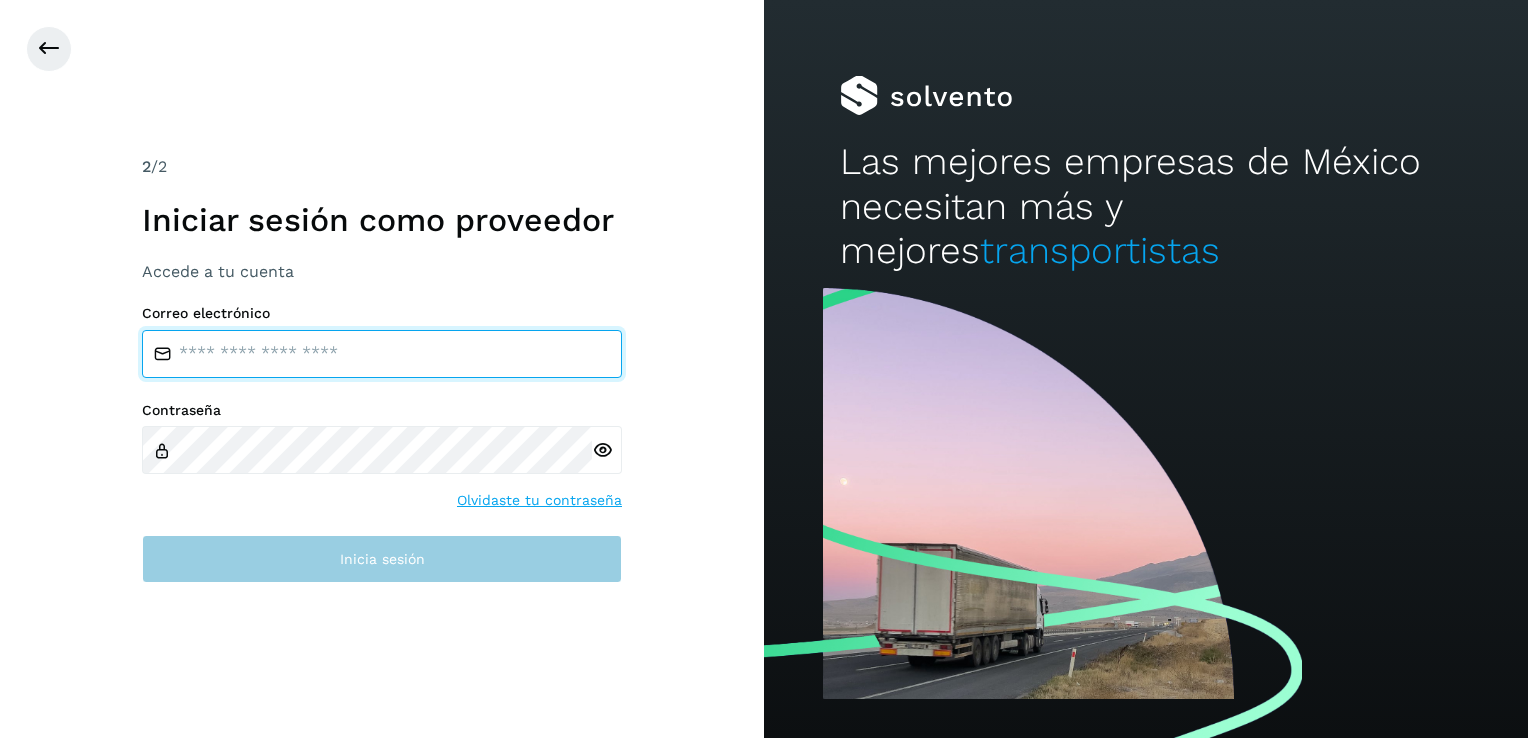 type on "**********" 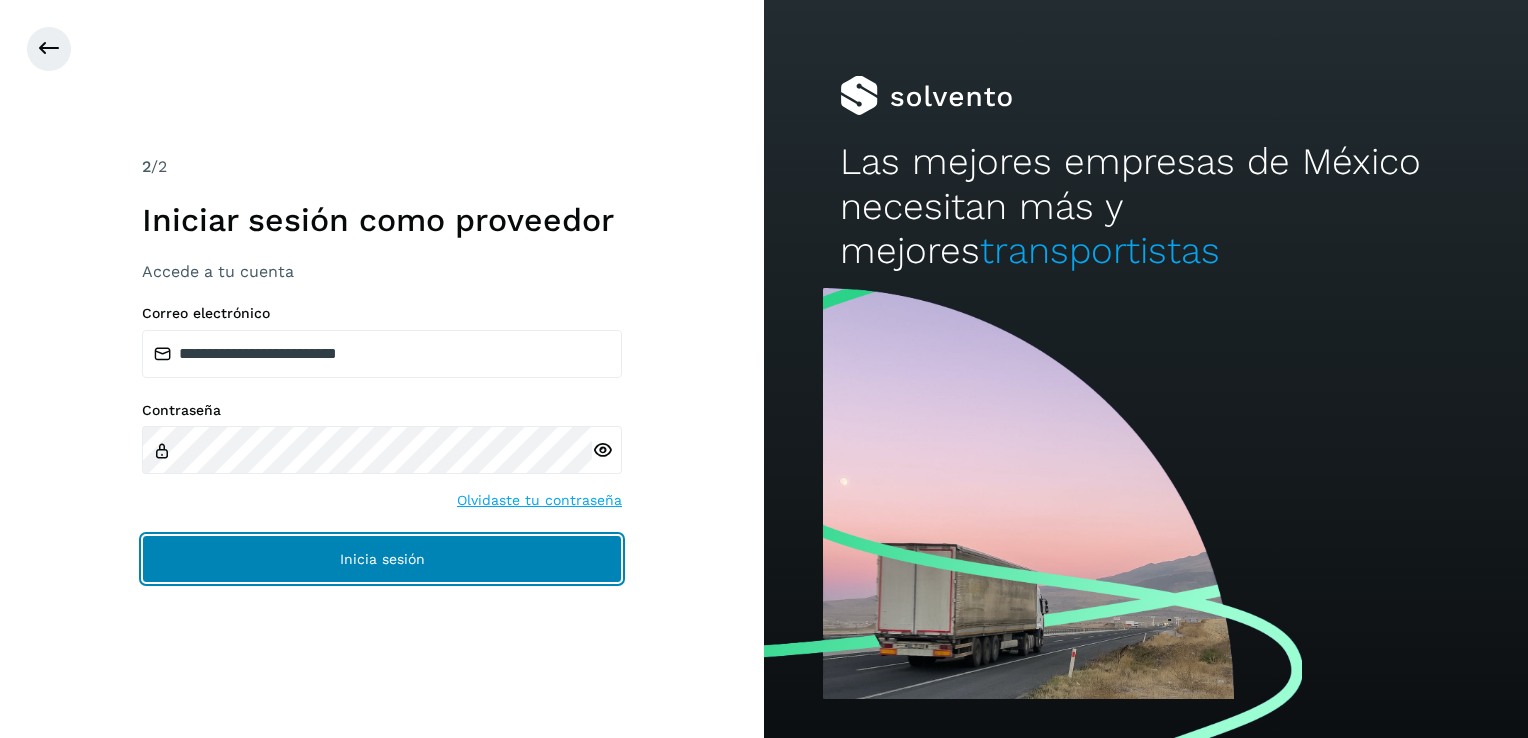 click on "Inicia sesión" 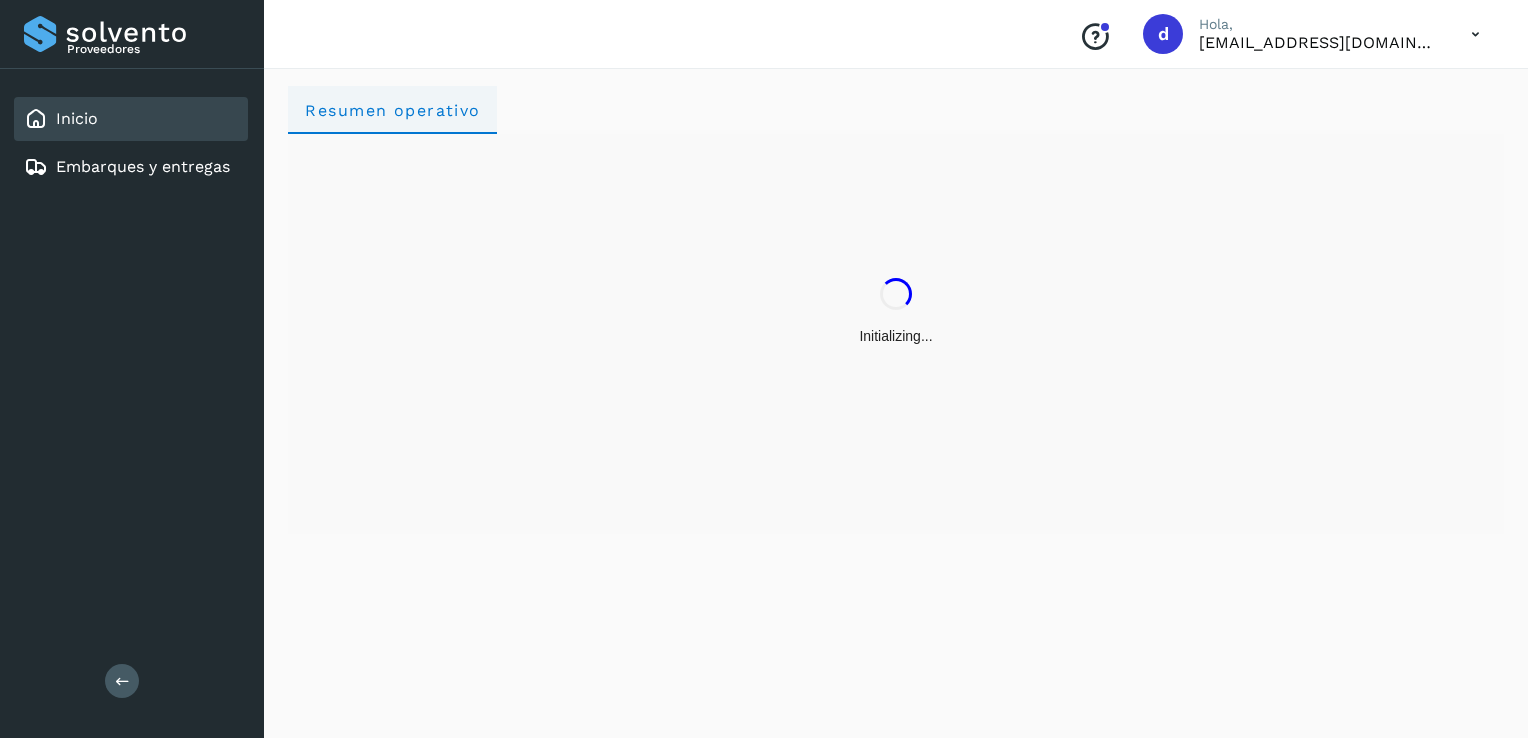 click on "Resumen operativo" 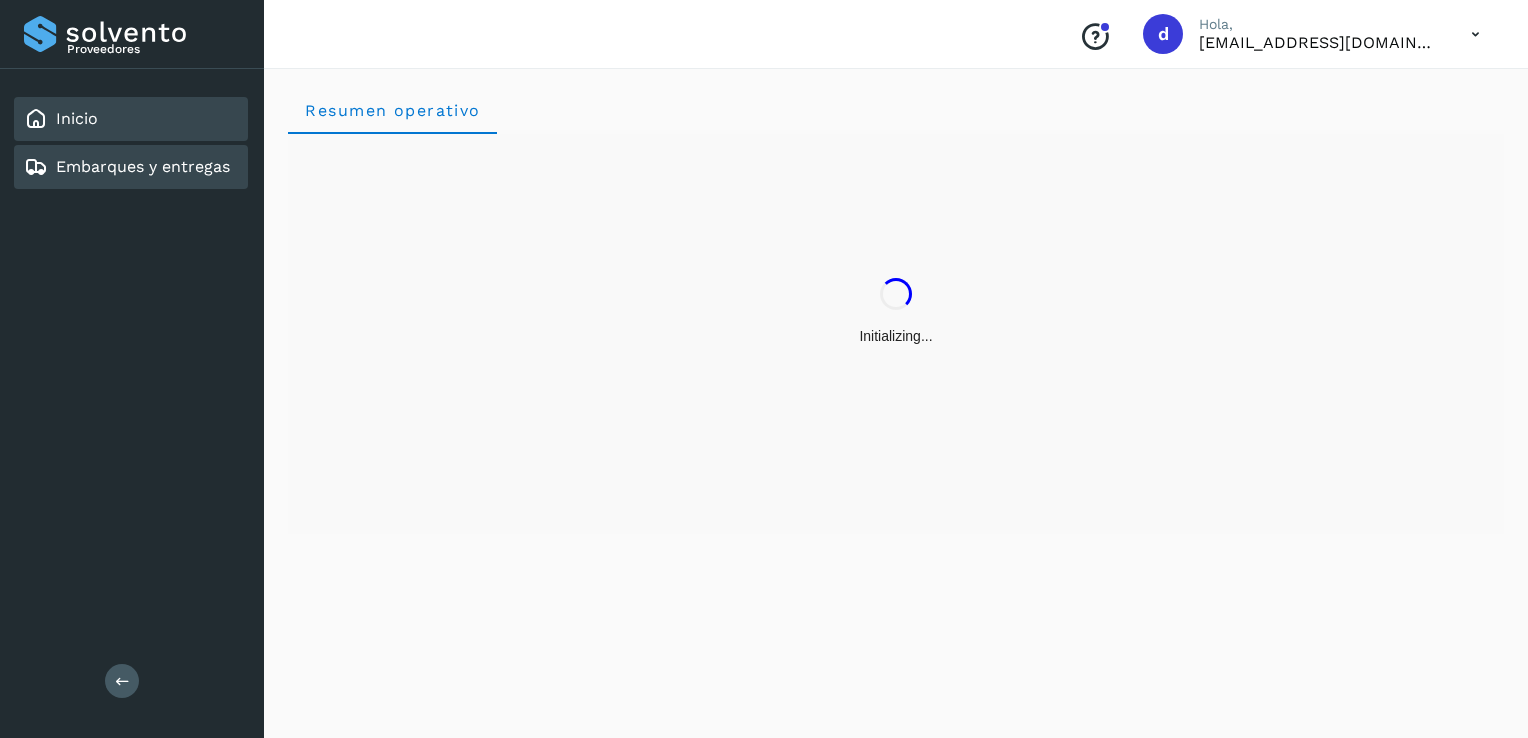 click on "Embarques y entregas" at bounding box center (143, 166) 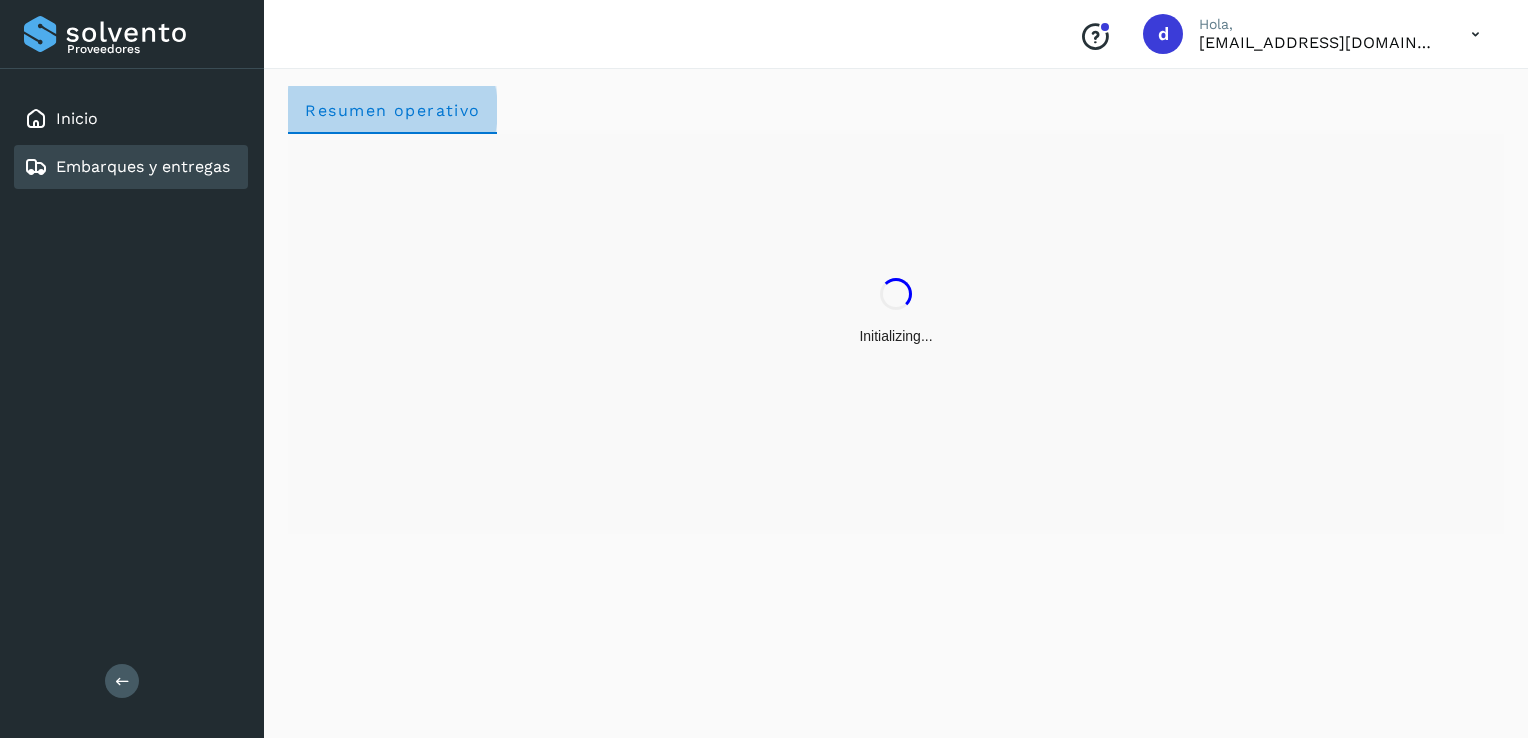 click on "Resumen operativo" 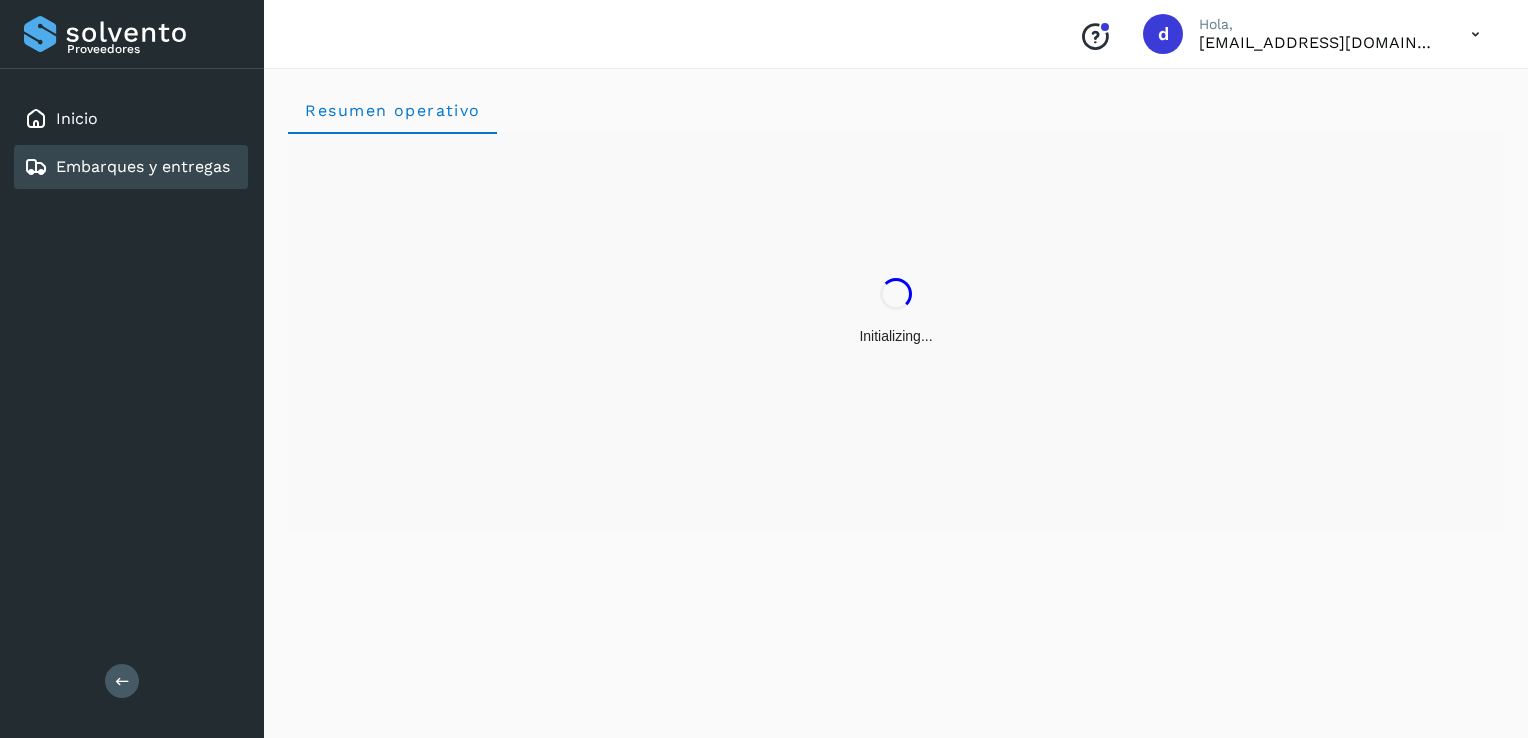 type 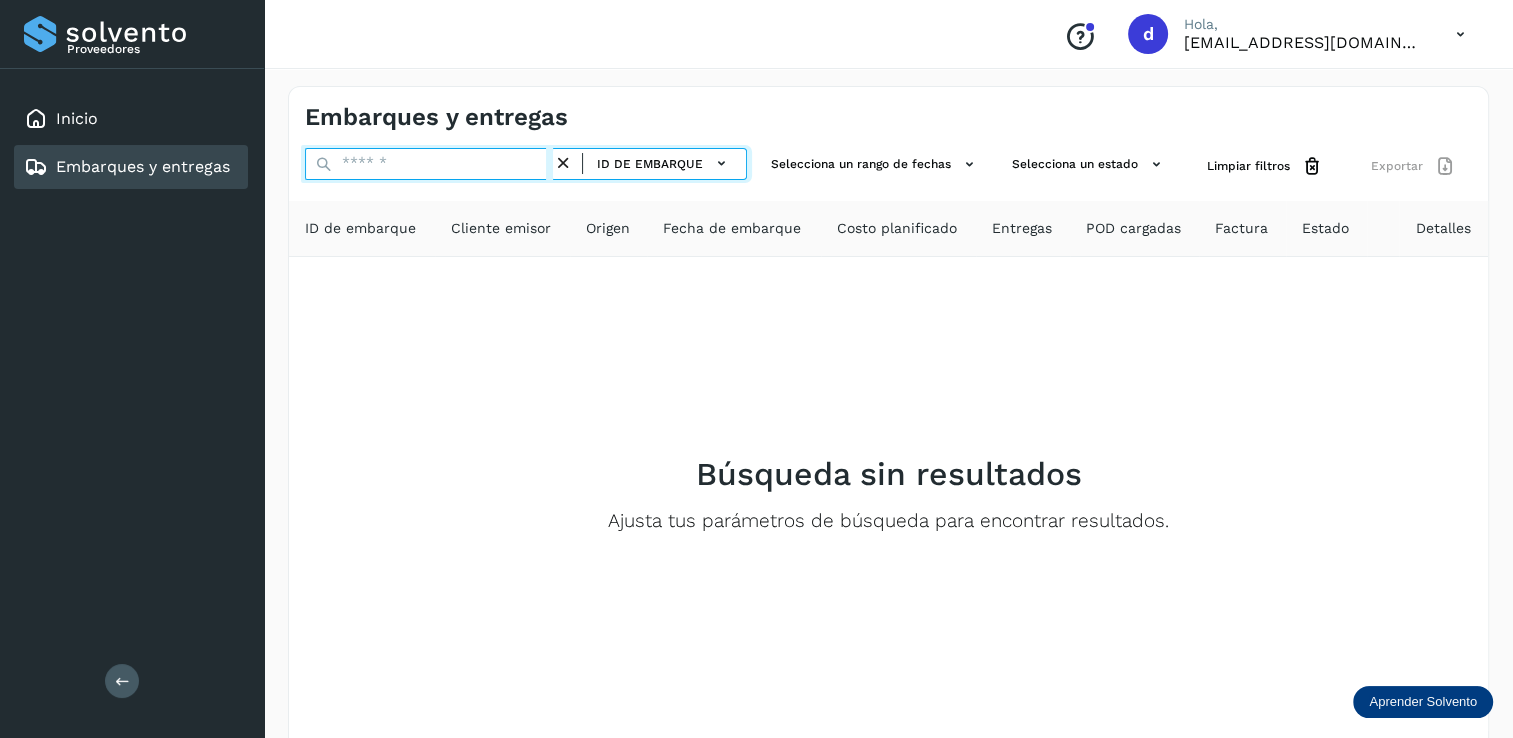 click at bounding box center (429, 164) 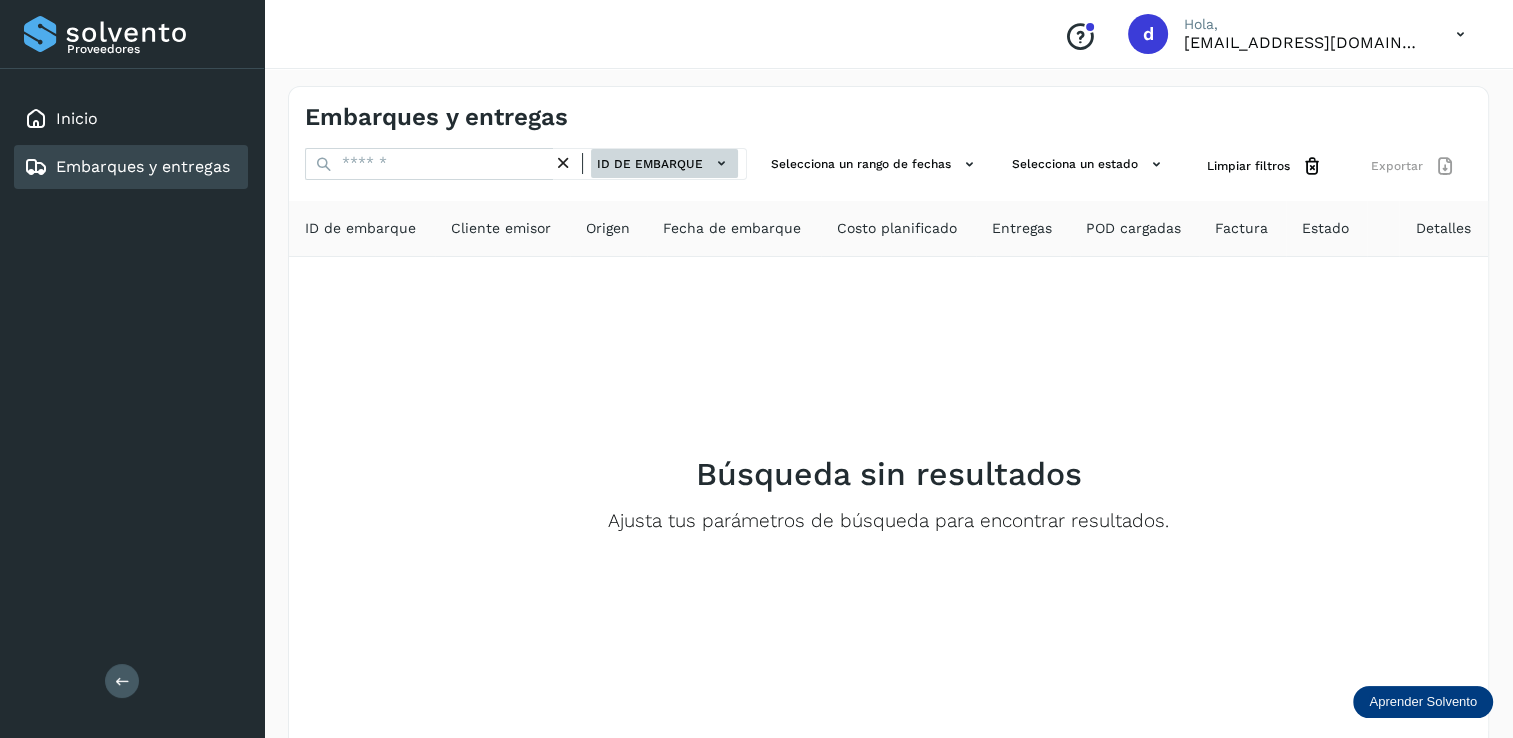click on "ID de embarque" 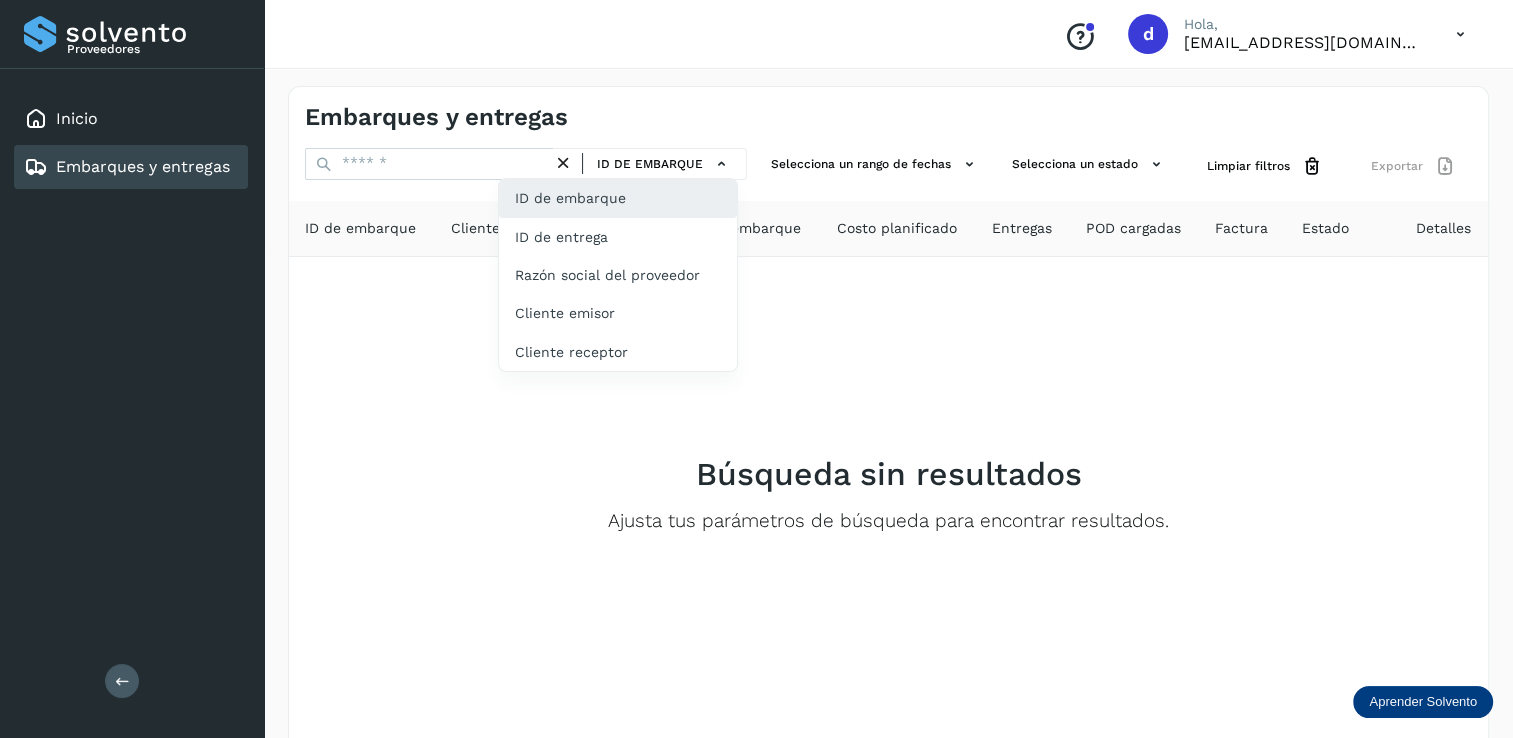 click on "ID de embarque" 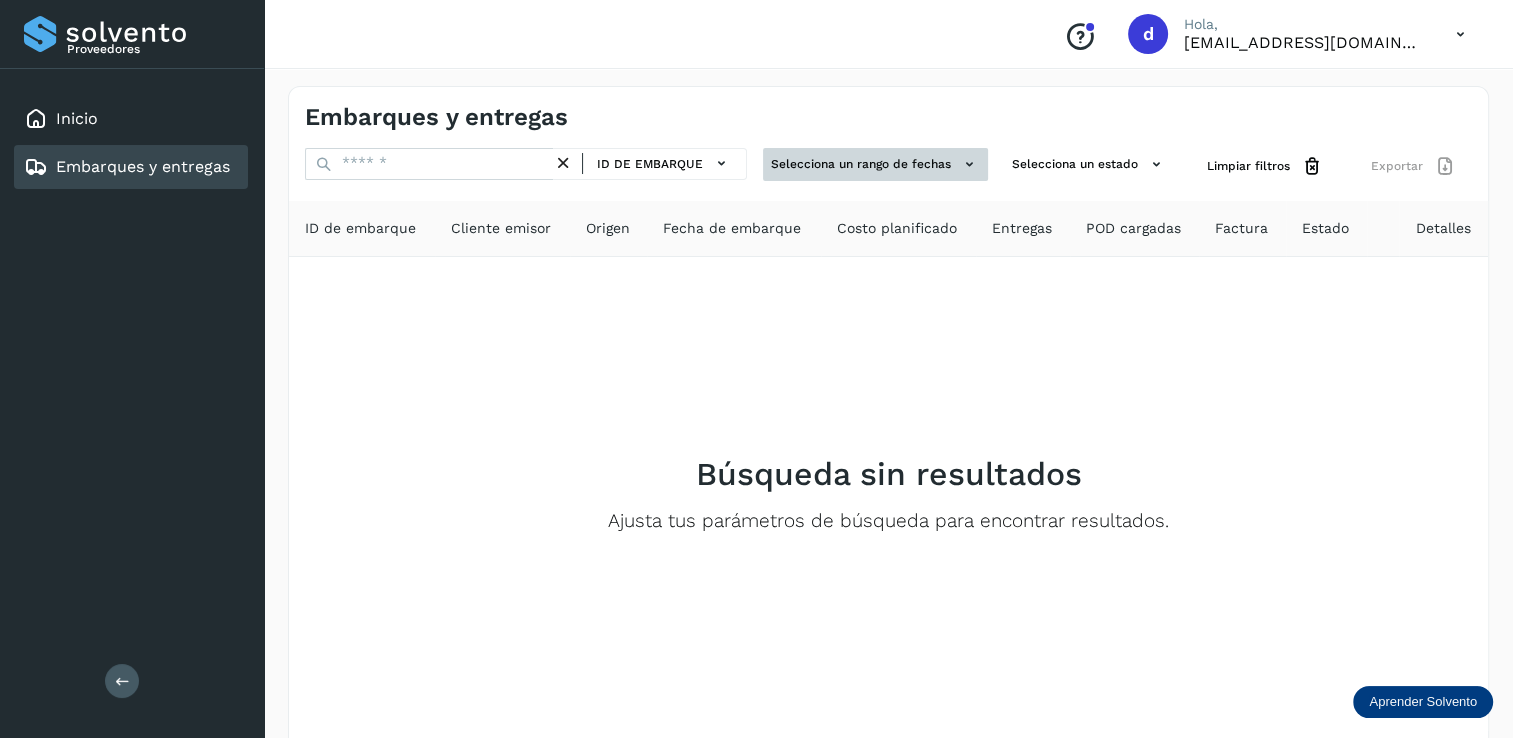 click on "Selecciona un rango de fechas" at bounding box center (875, 164) 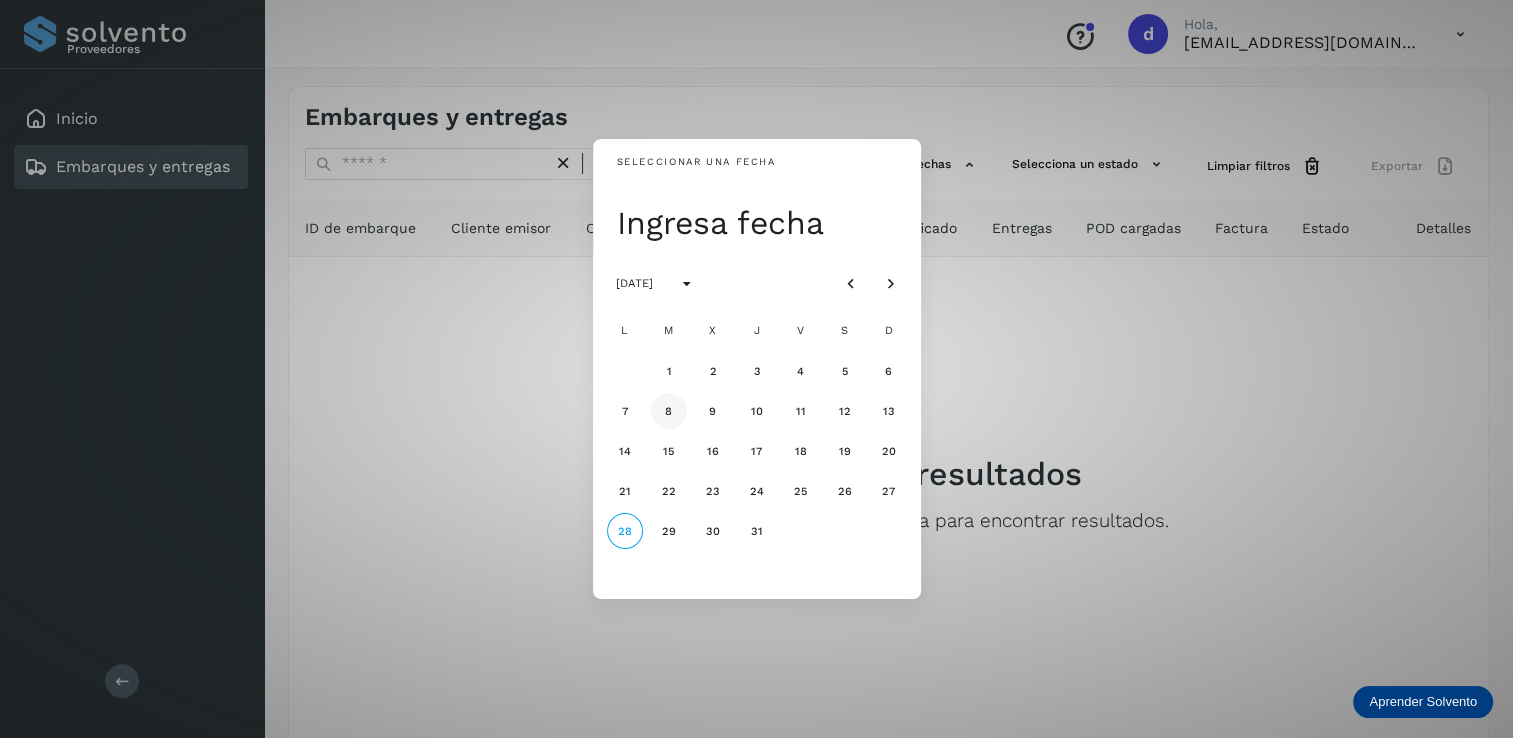 drag, startPoint x: 668, startPoint y: 372, endPoint x: 658, endPoint y: 404, distance: 33.526108 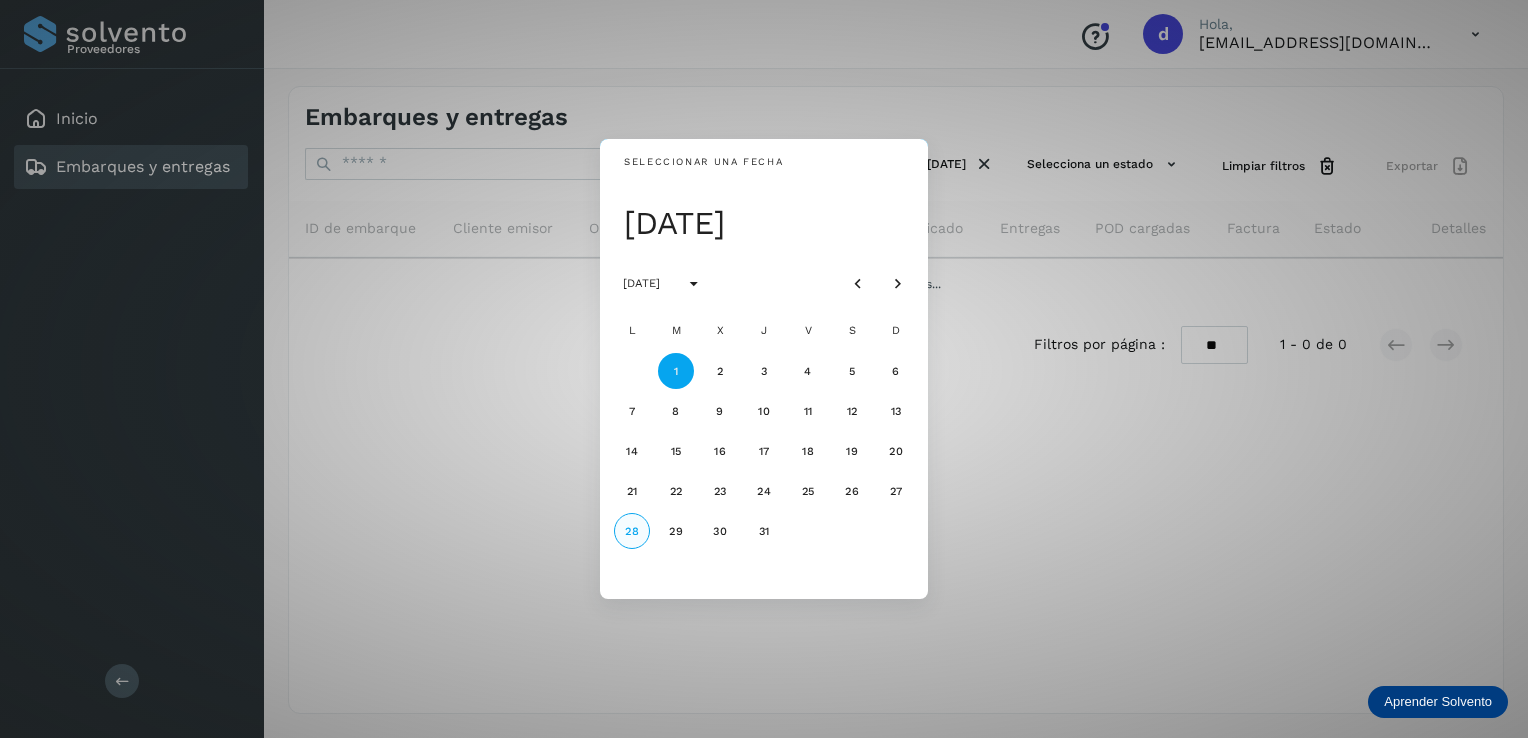 click on "28" 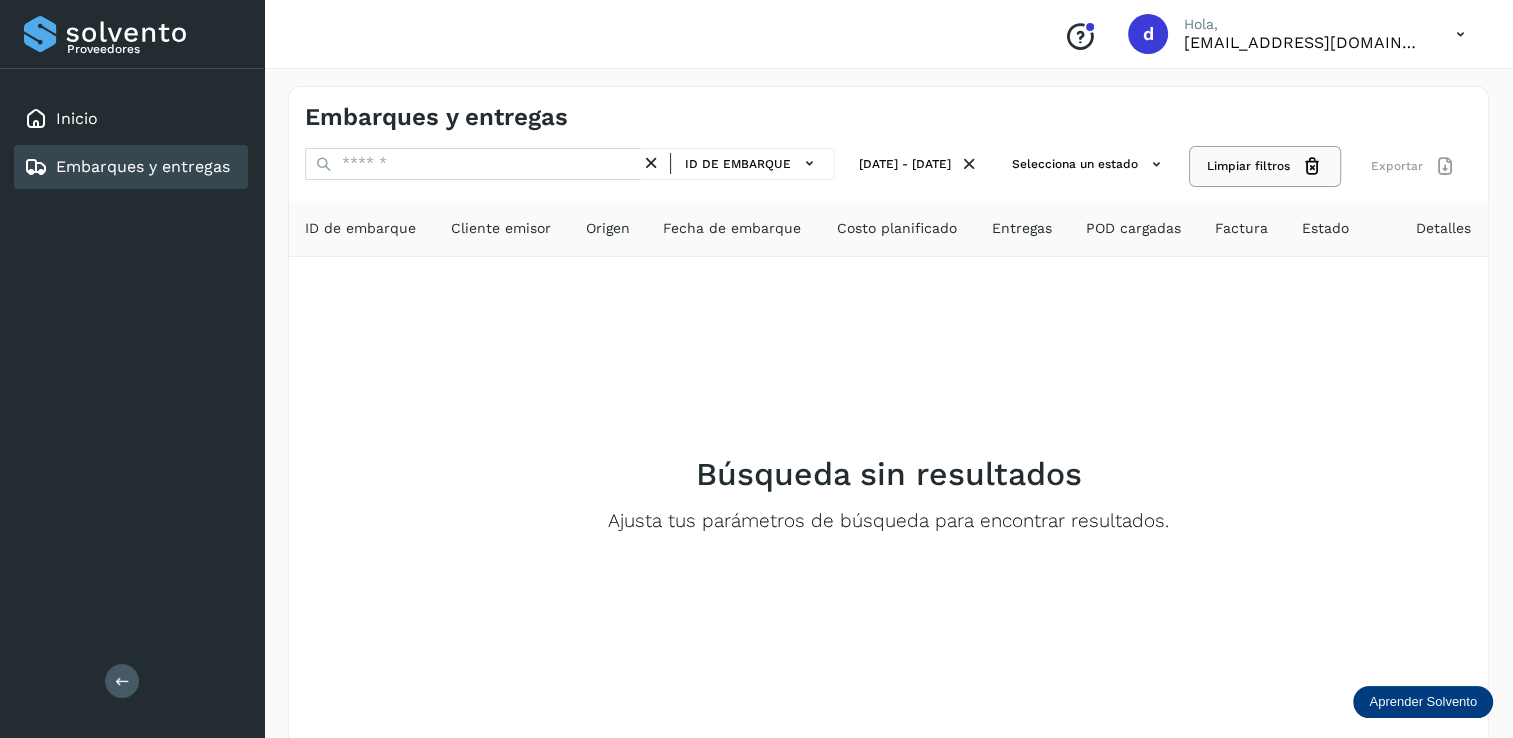 click on "Limpiar filtros" 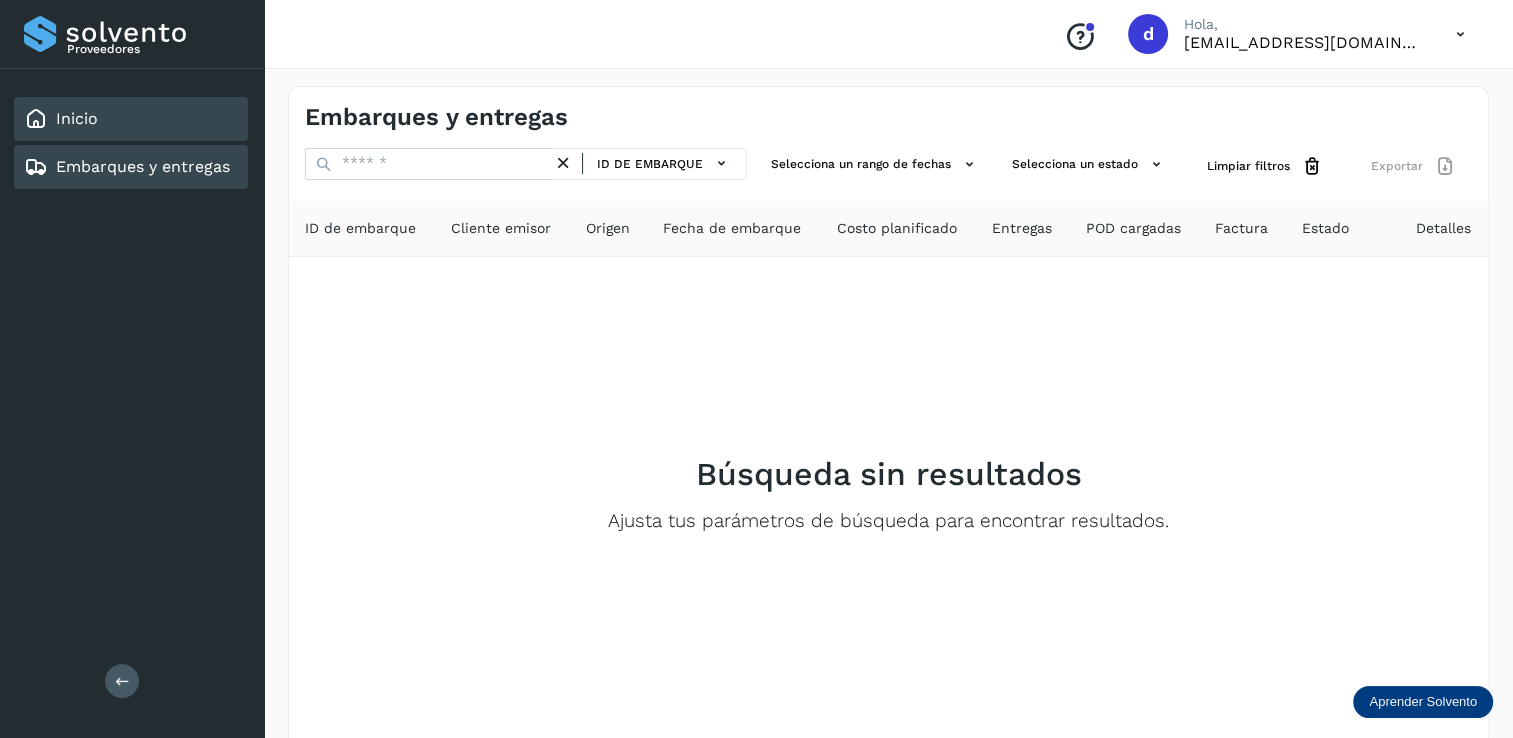 click on "Inicio" at bounding box center [77, 118] 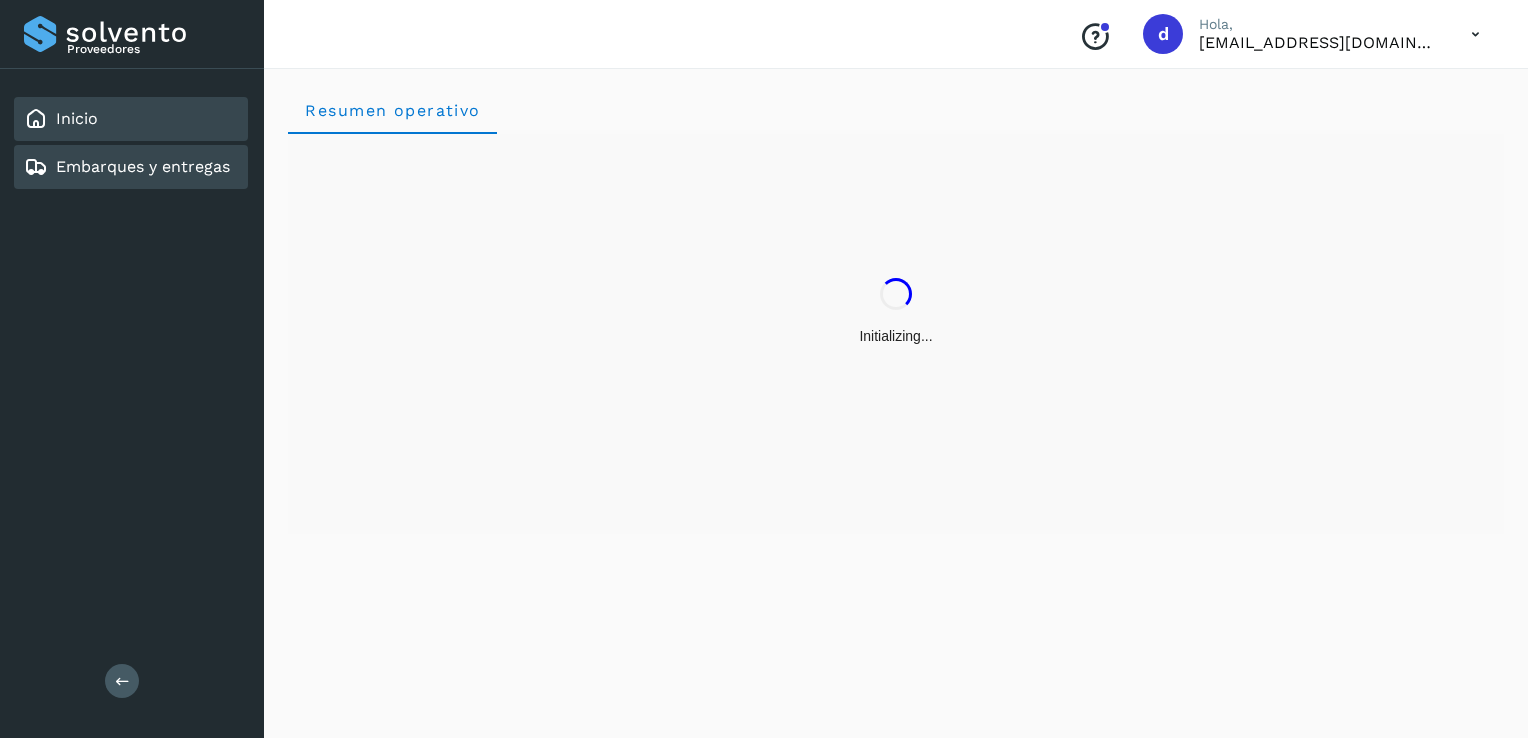 click on "Embarques y entregas" at bounding box center (143, 166) 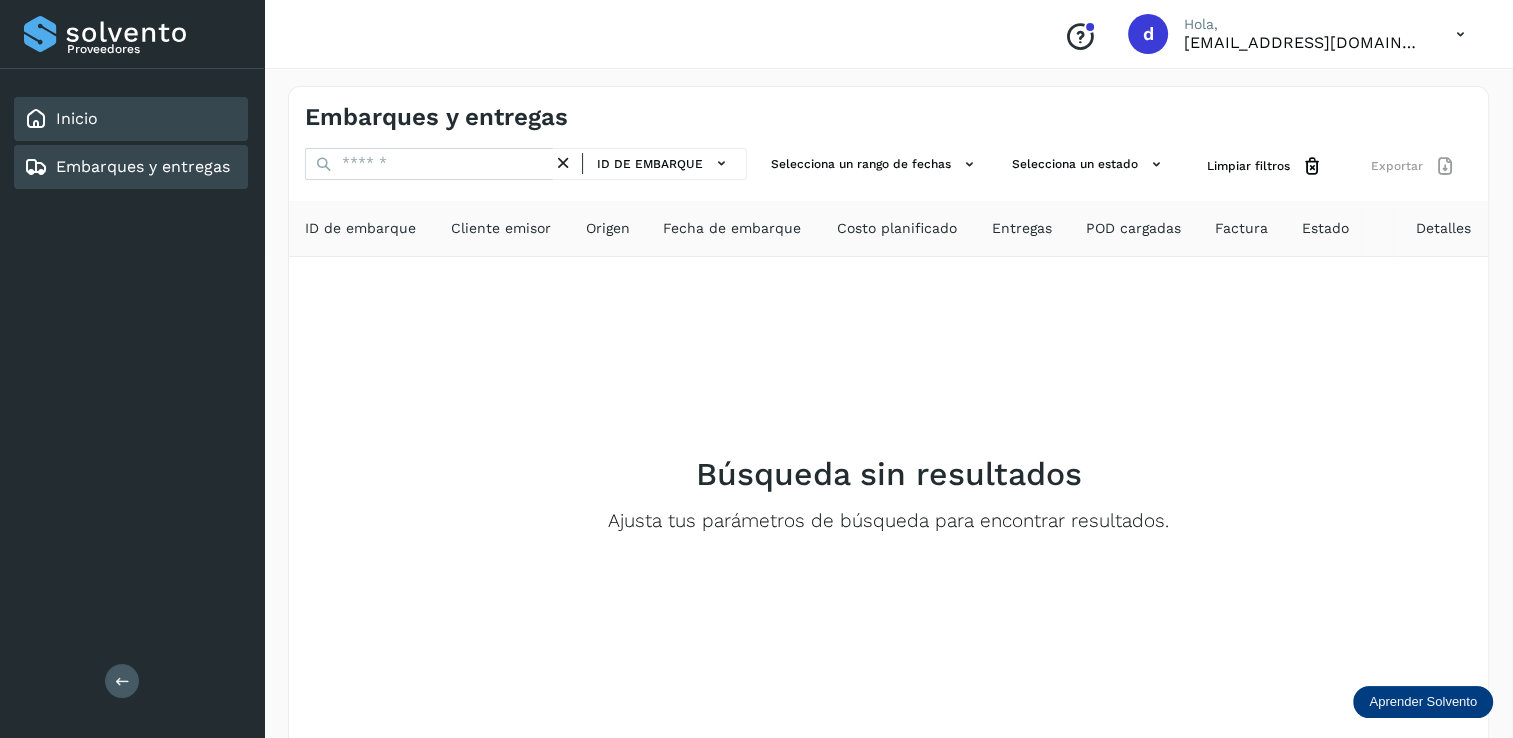 click on "Inicio" 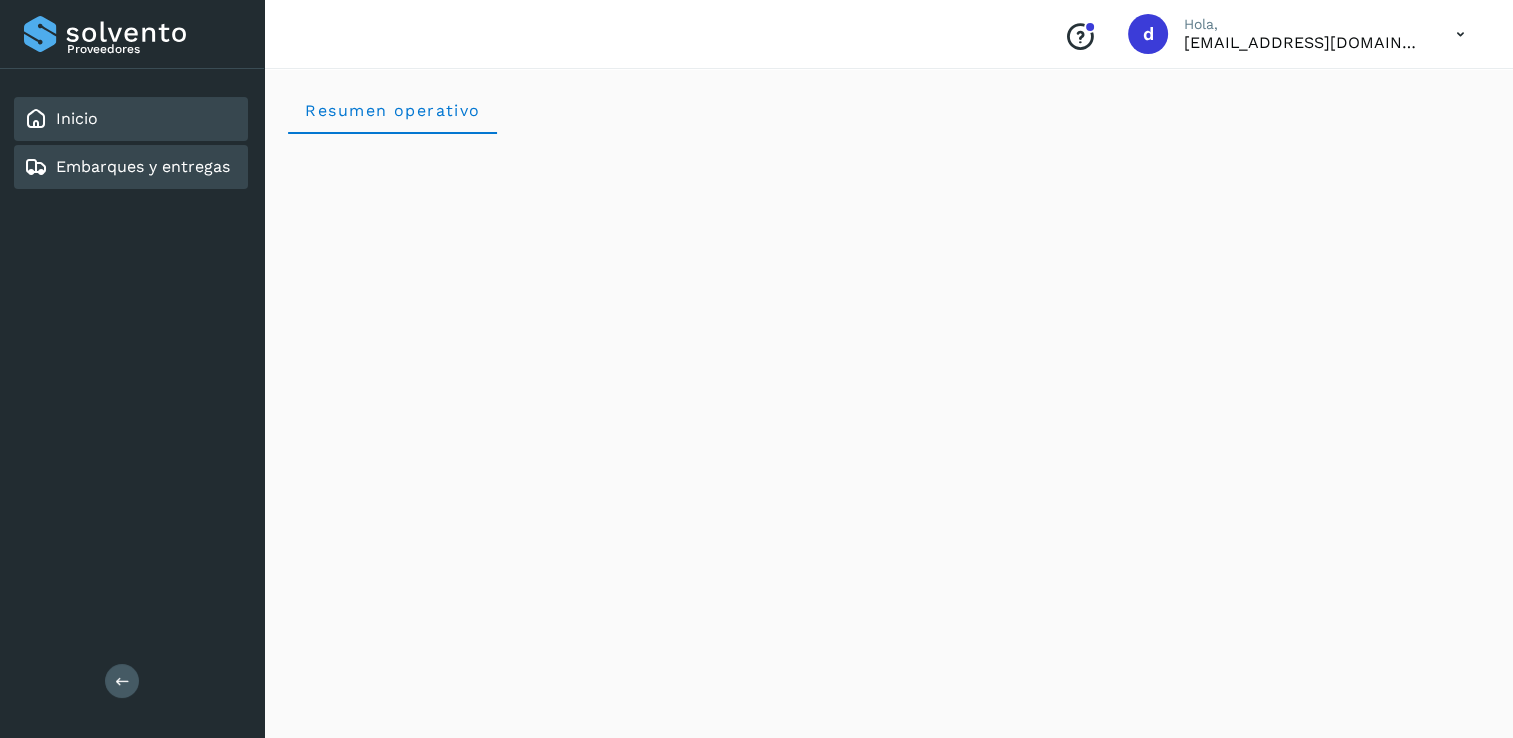 click on "Embarques y entregas" at bounding box center [143, 166] 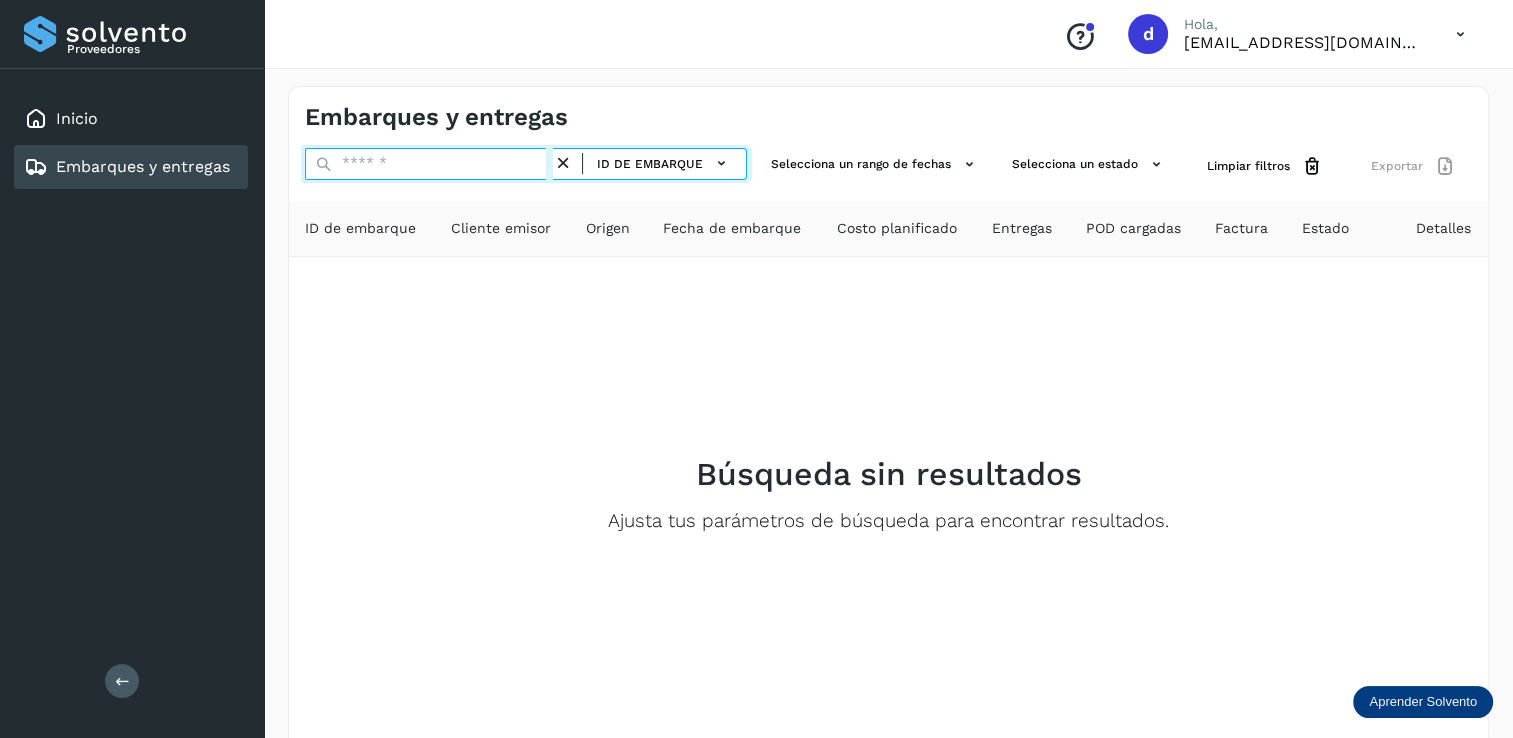 click at bounding box center [429, 164] 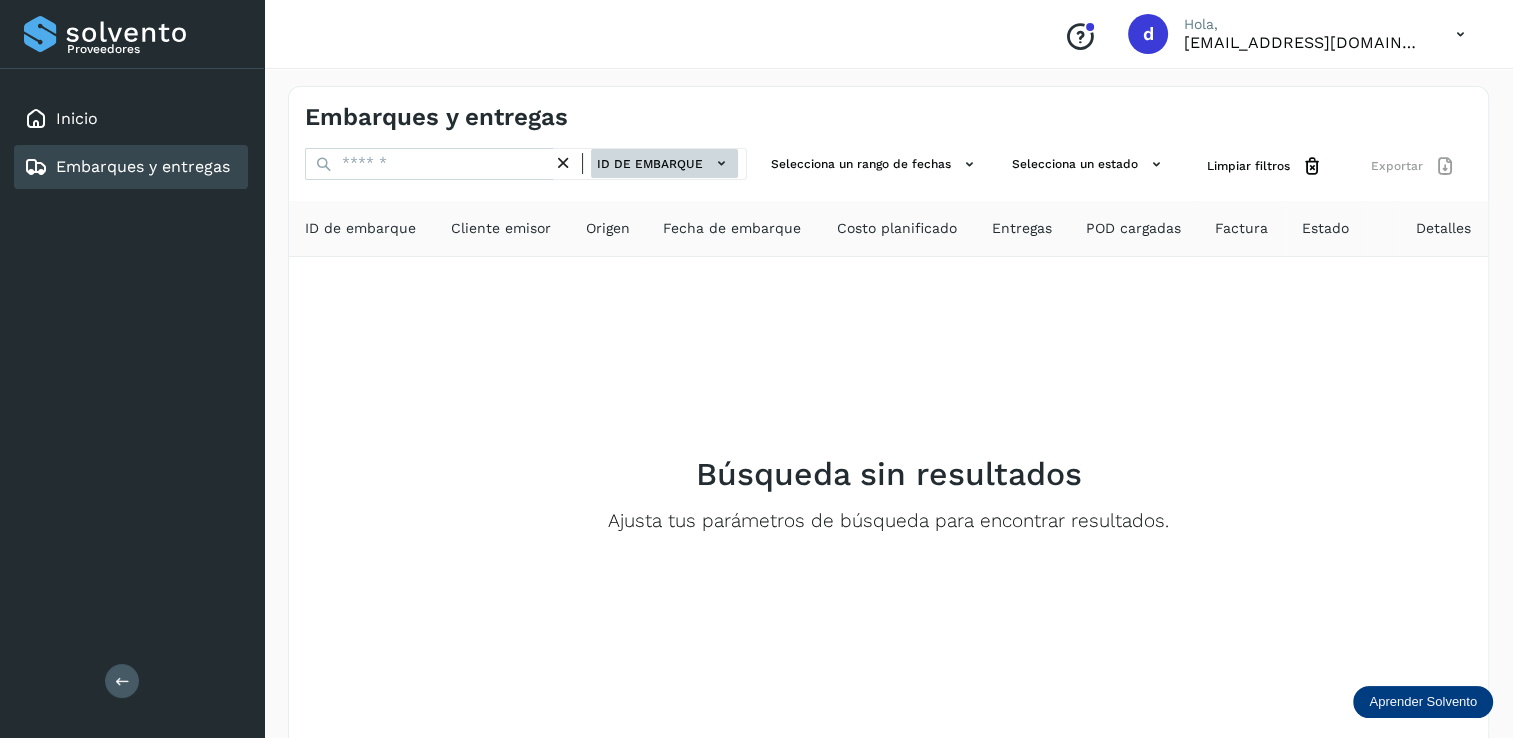 click on "ID de embarque" at bounding box center (664, 163) 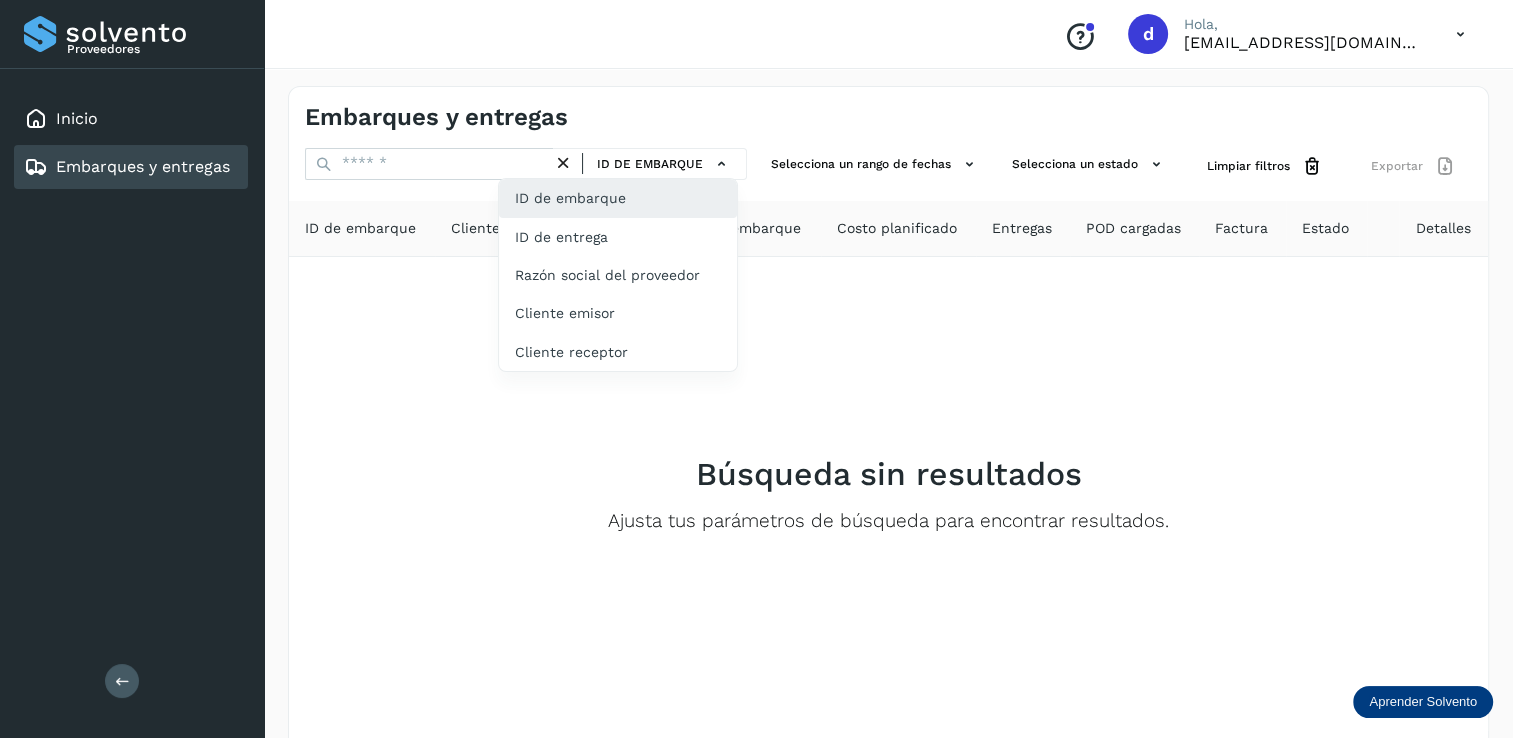 click on "ID de embarque" 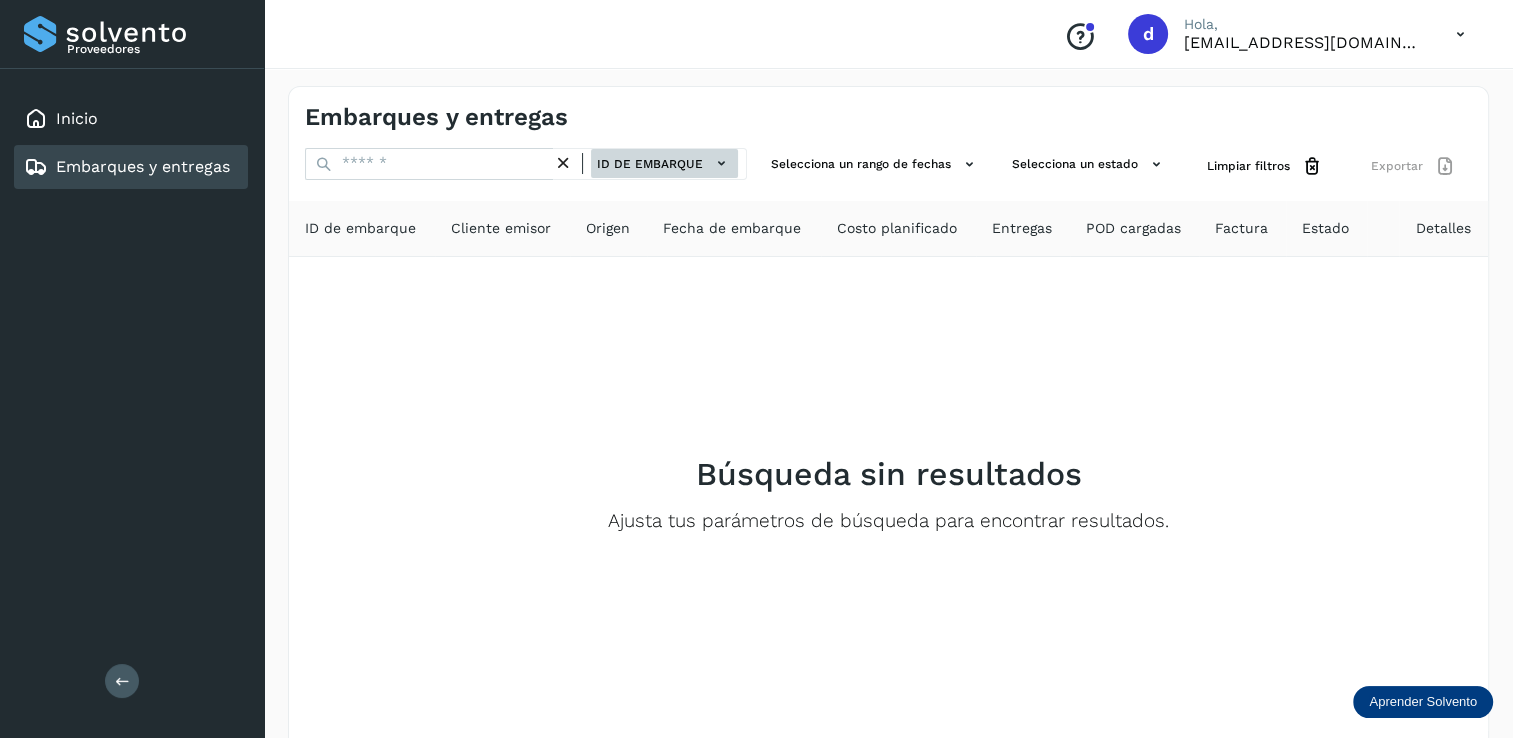click on "ID de embarque" 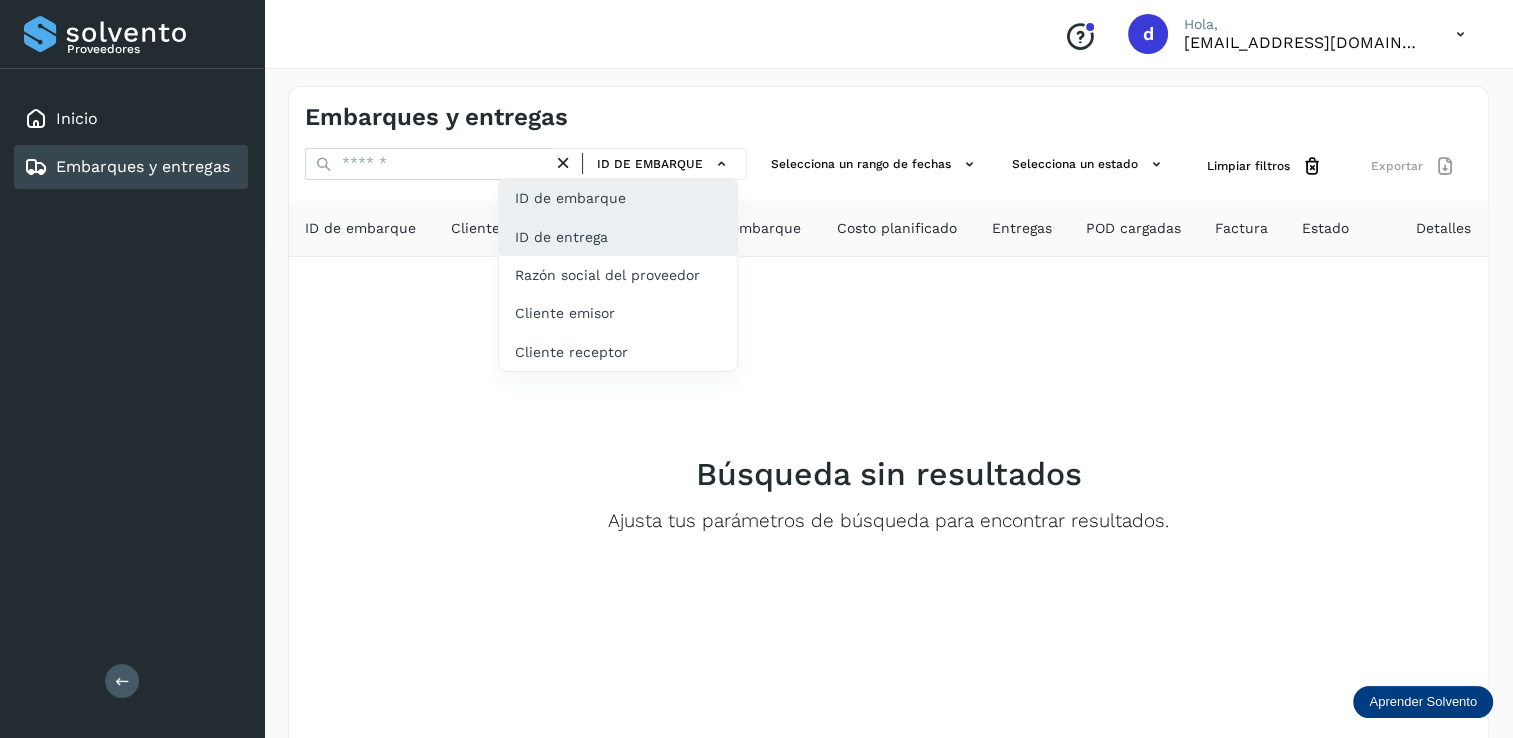 click on "ID de entrega" 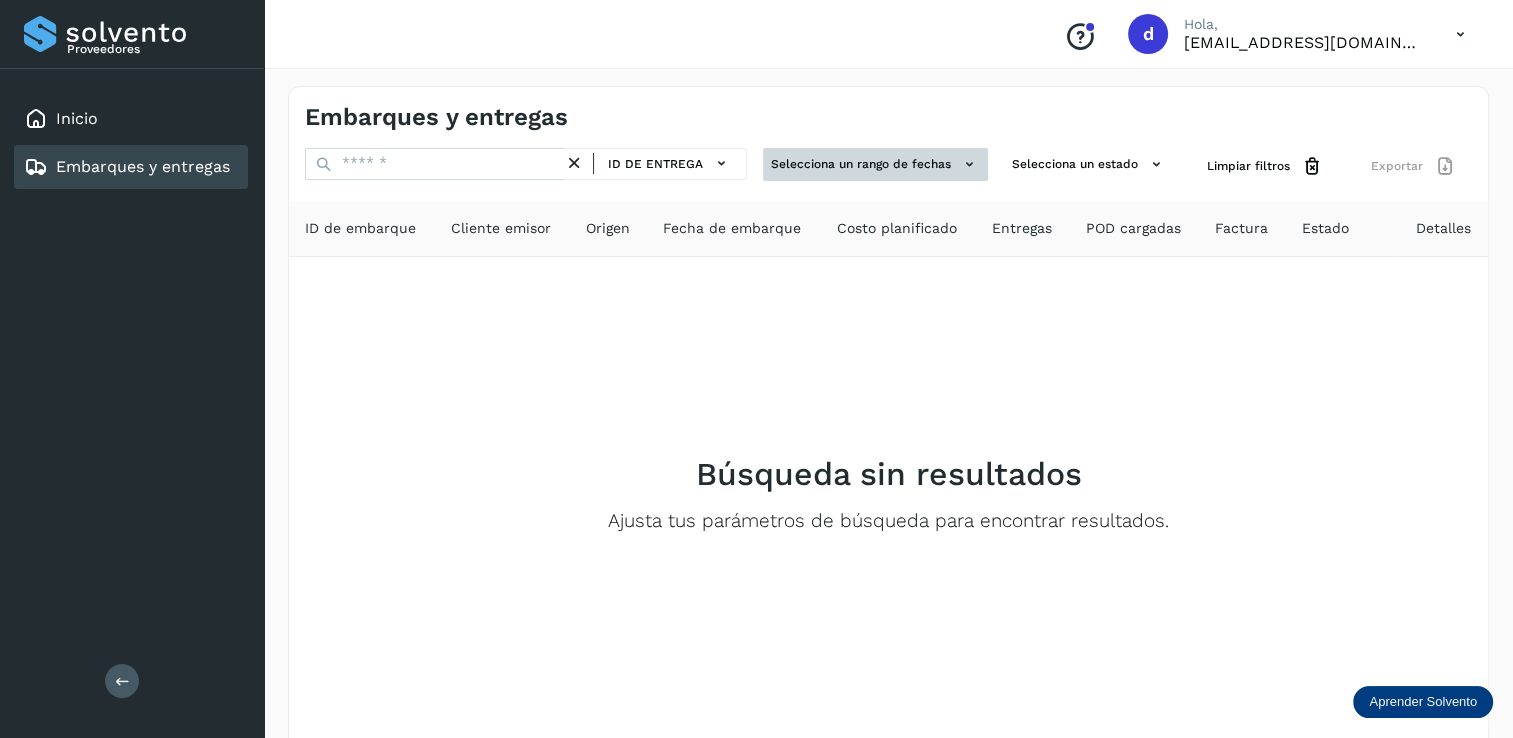 click on "Selecciona un rango de fechas" at bounding box center (875, 164) 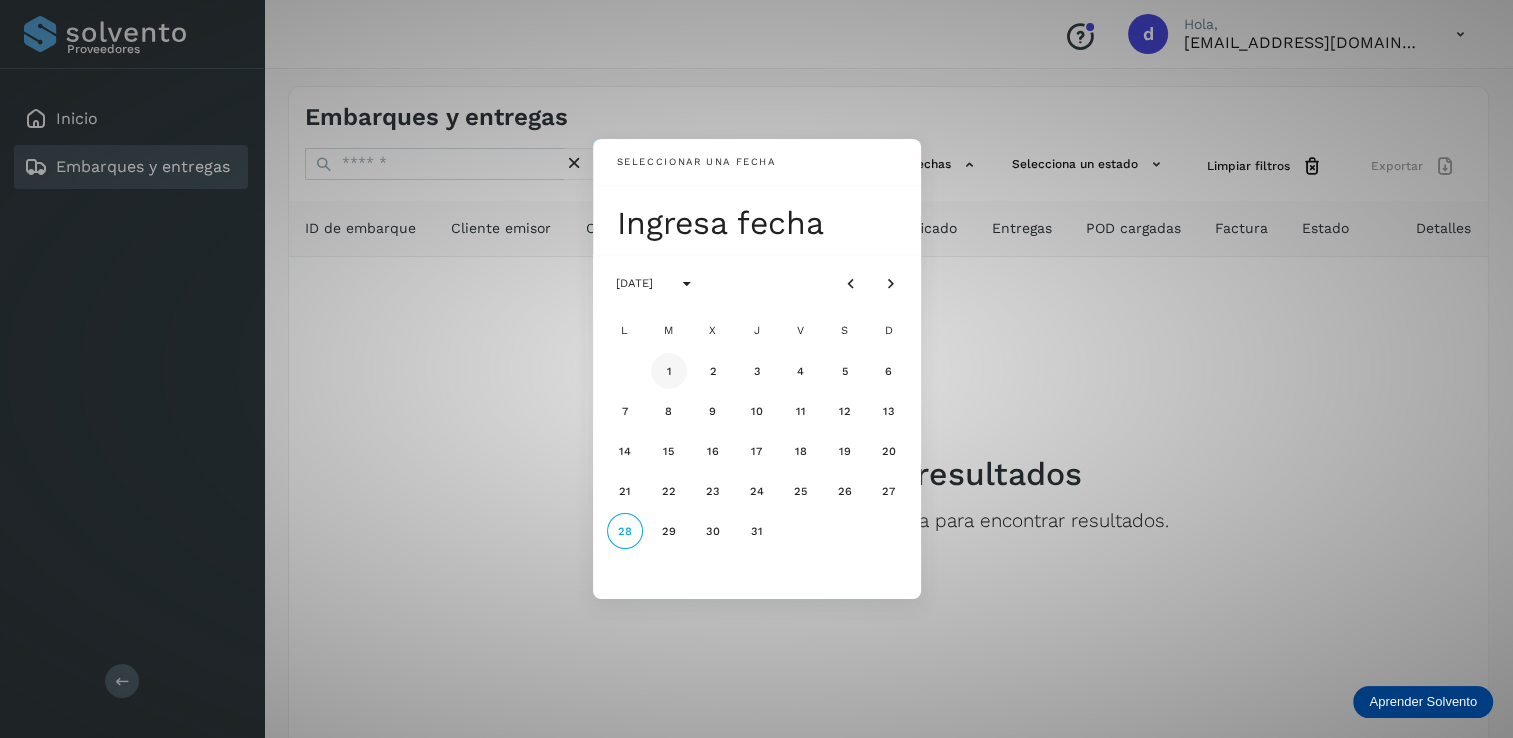 click on "1" at bounding box center (669, 371) 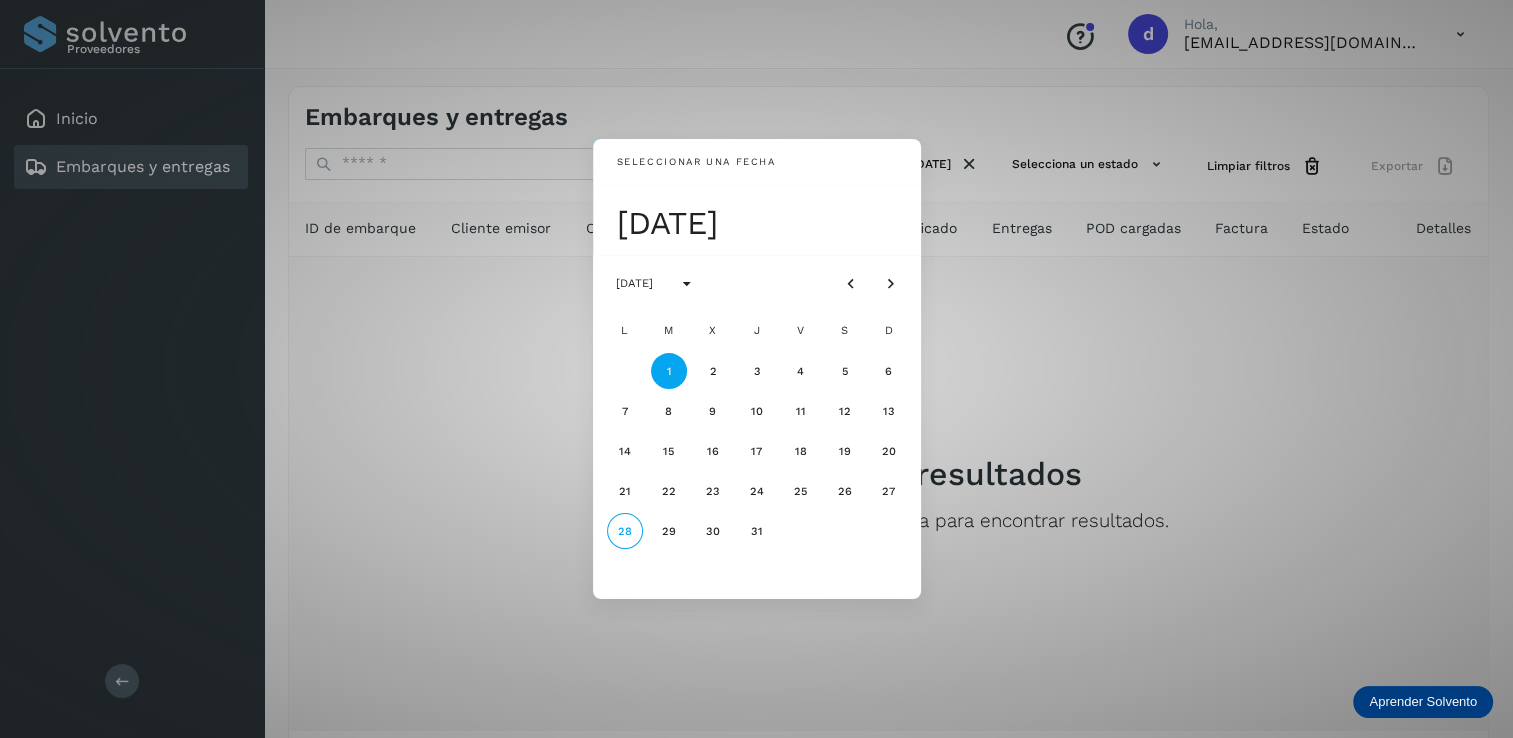 click on "28" 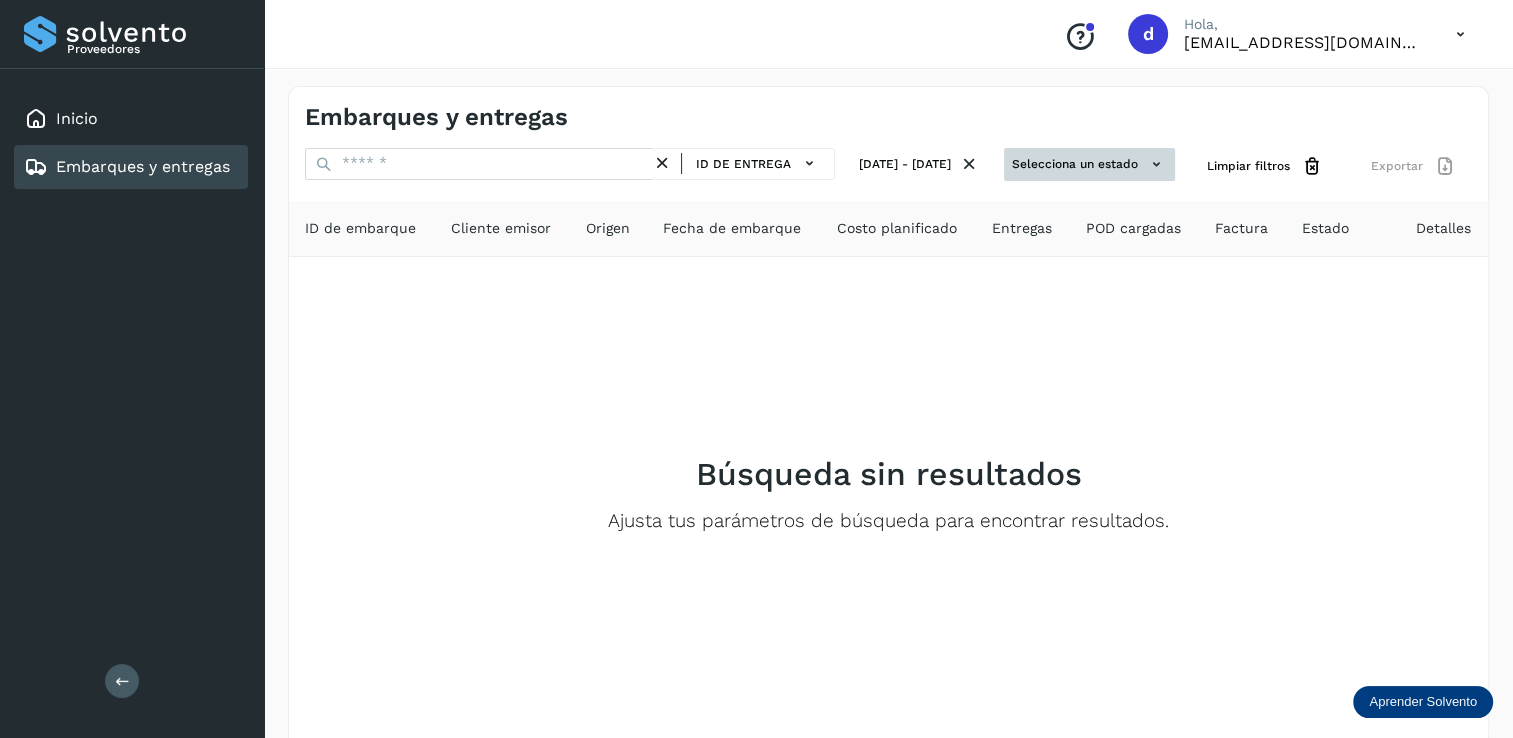 click on "Selecciona un estado" at bounding box center [1089, 164] 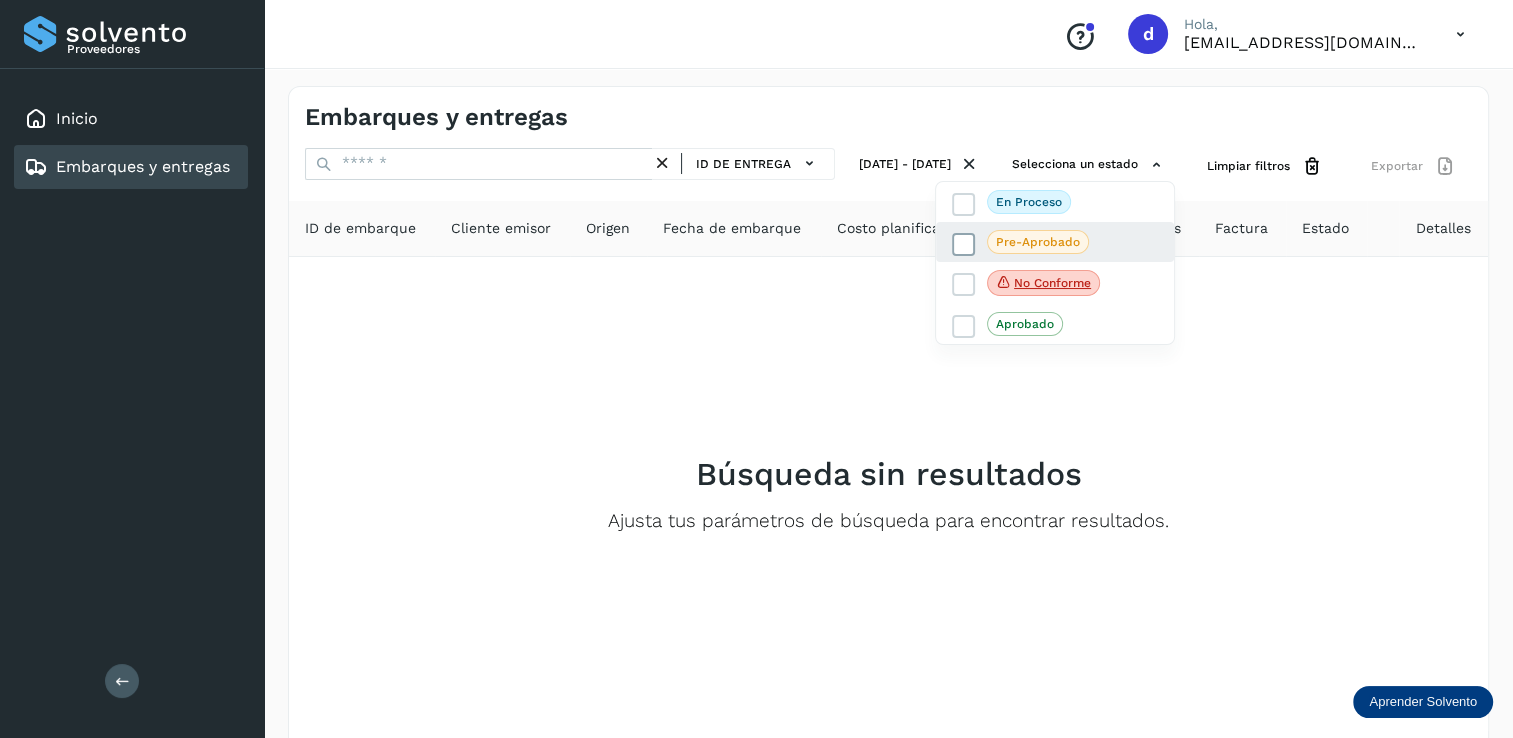 drag, startPoint x: 970, startPoint y: 198, endPoint x: 962, endPoint y: 236, distance: 38.832977 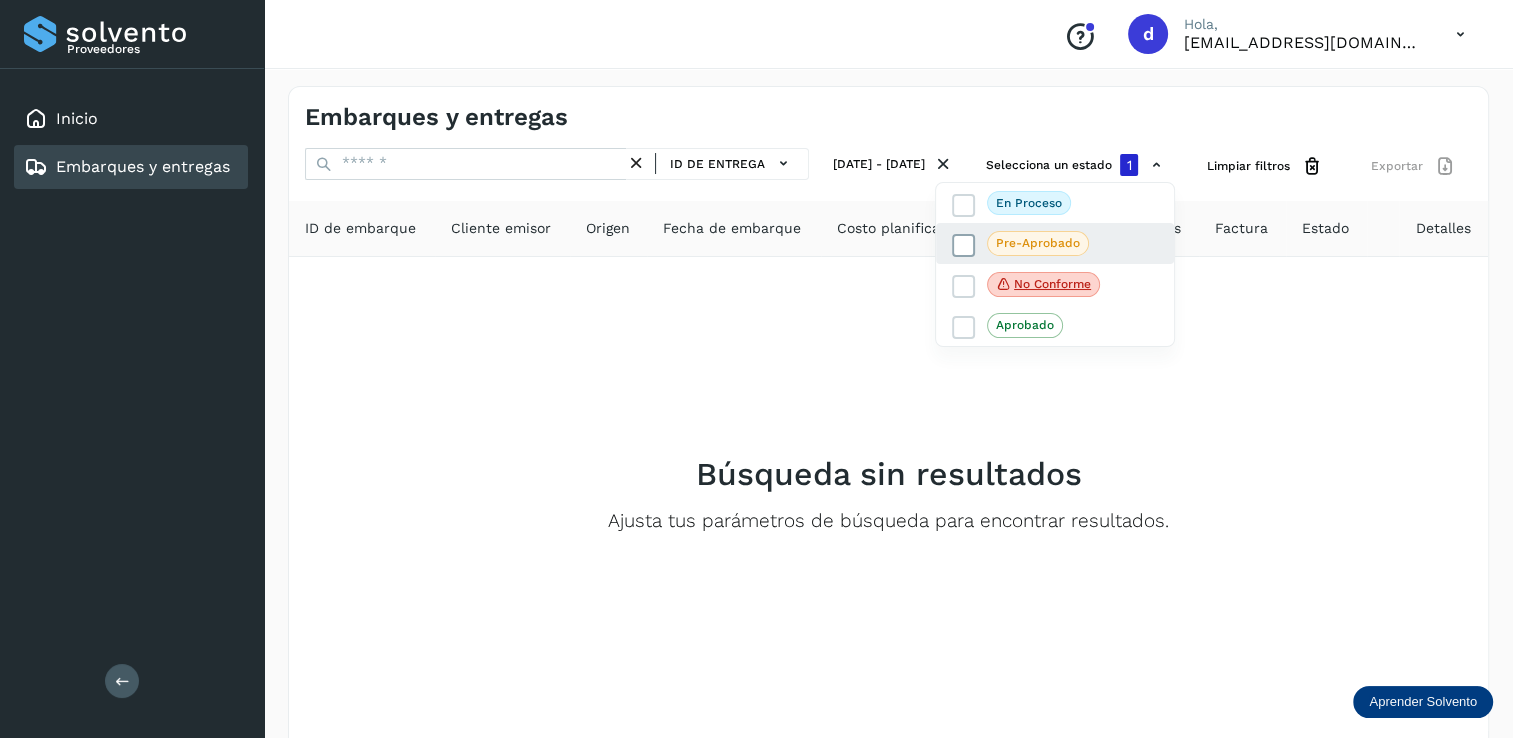 click at bounding box center [964, 246] 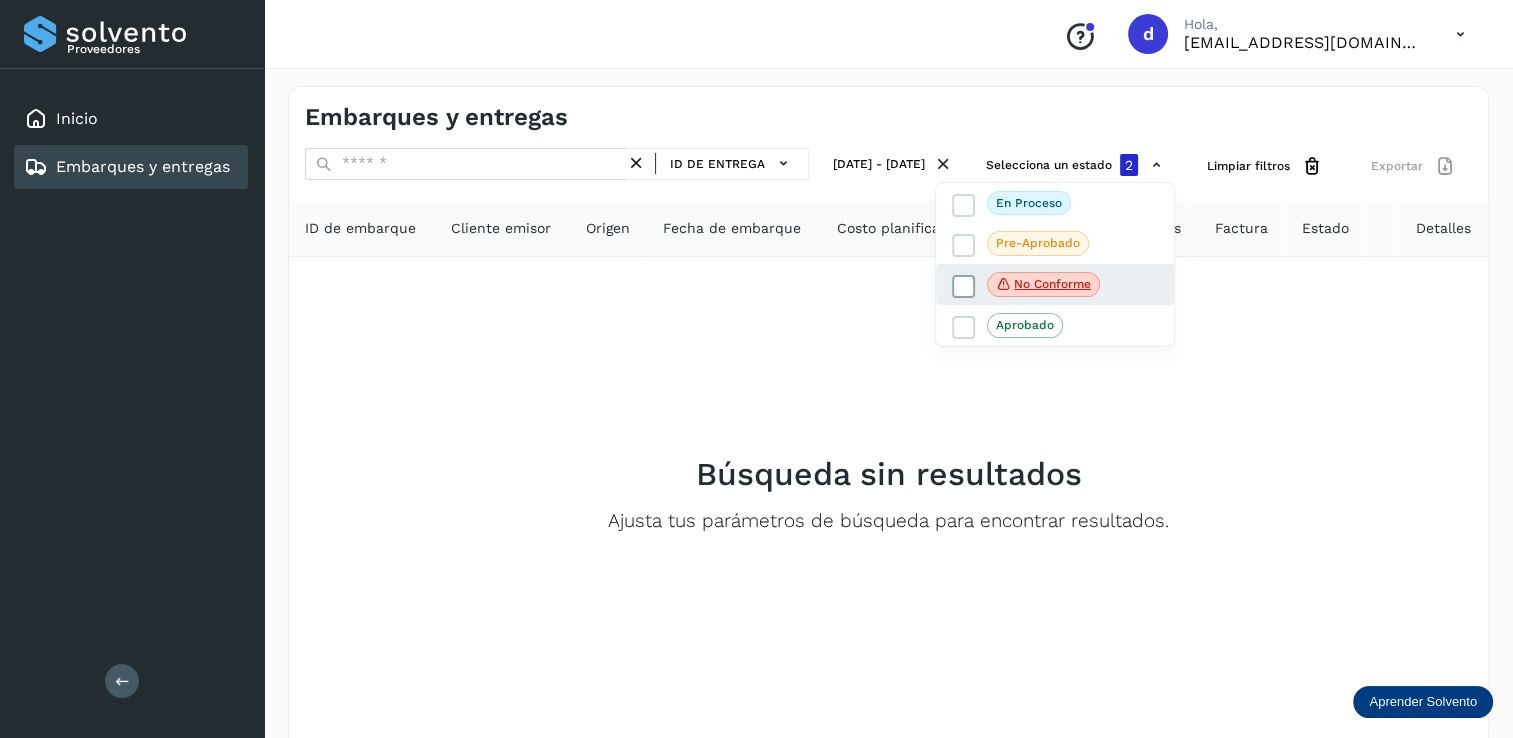 click at bounding box center [964, 286] 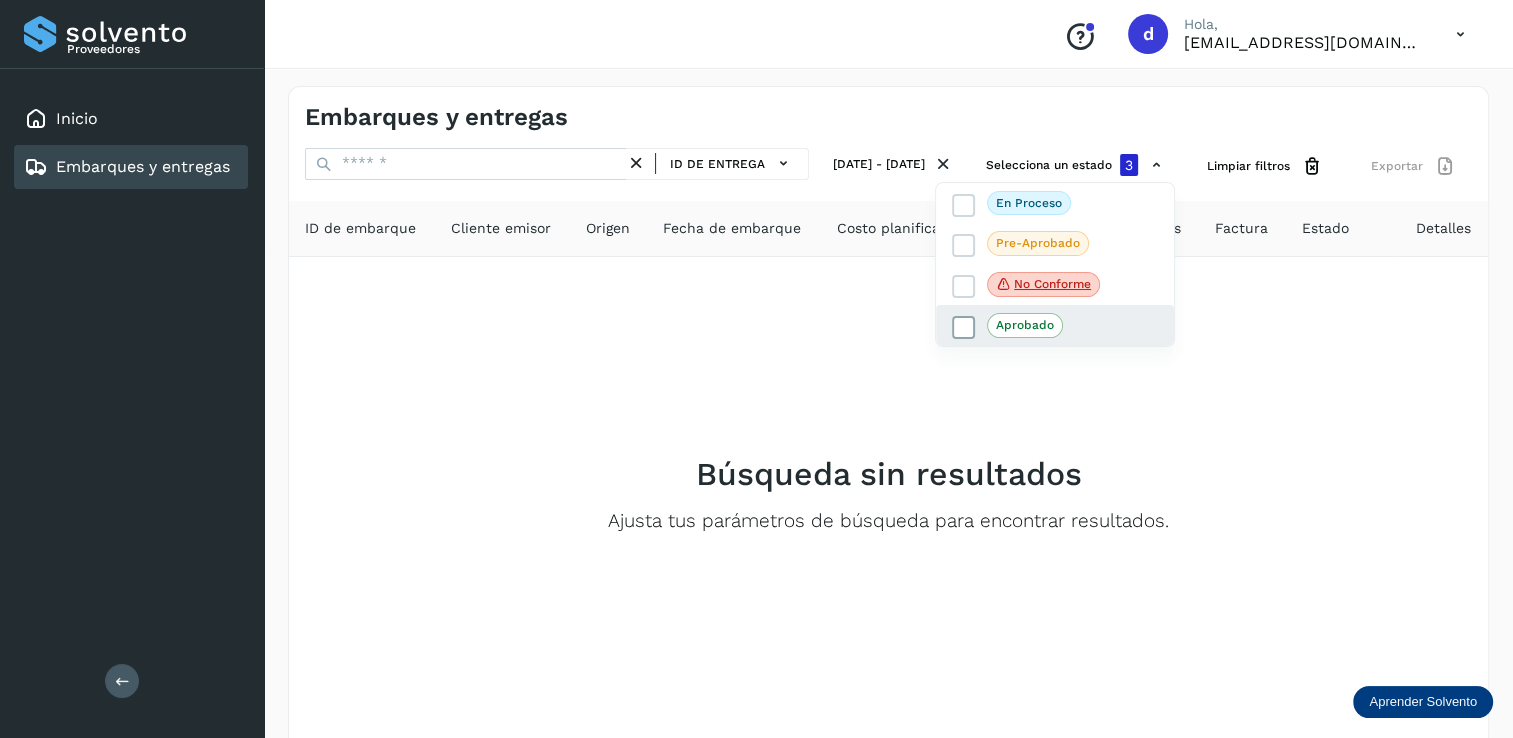 click at bounding box center (964, 328) 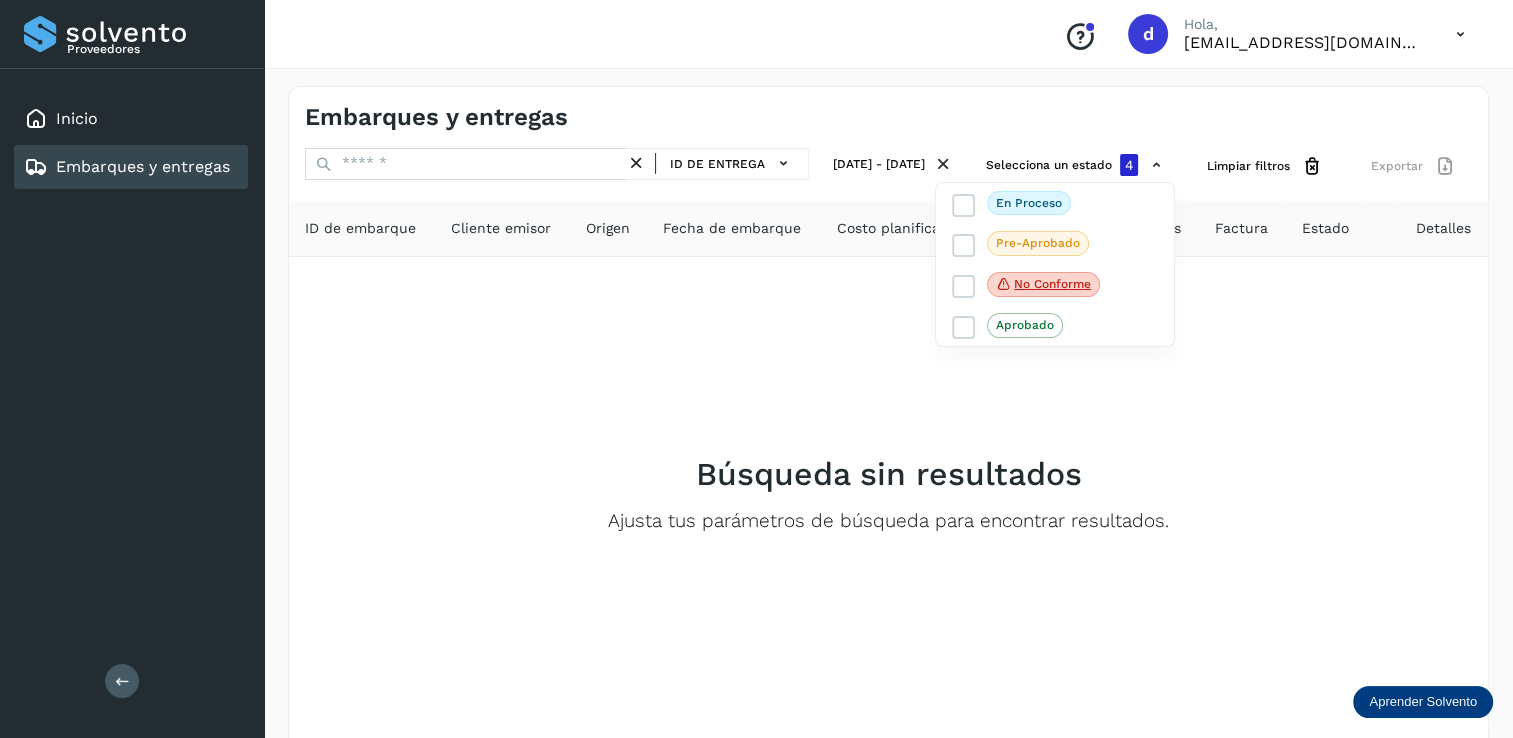 click at bounding box center (756, 369) 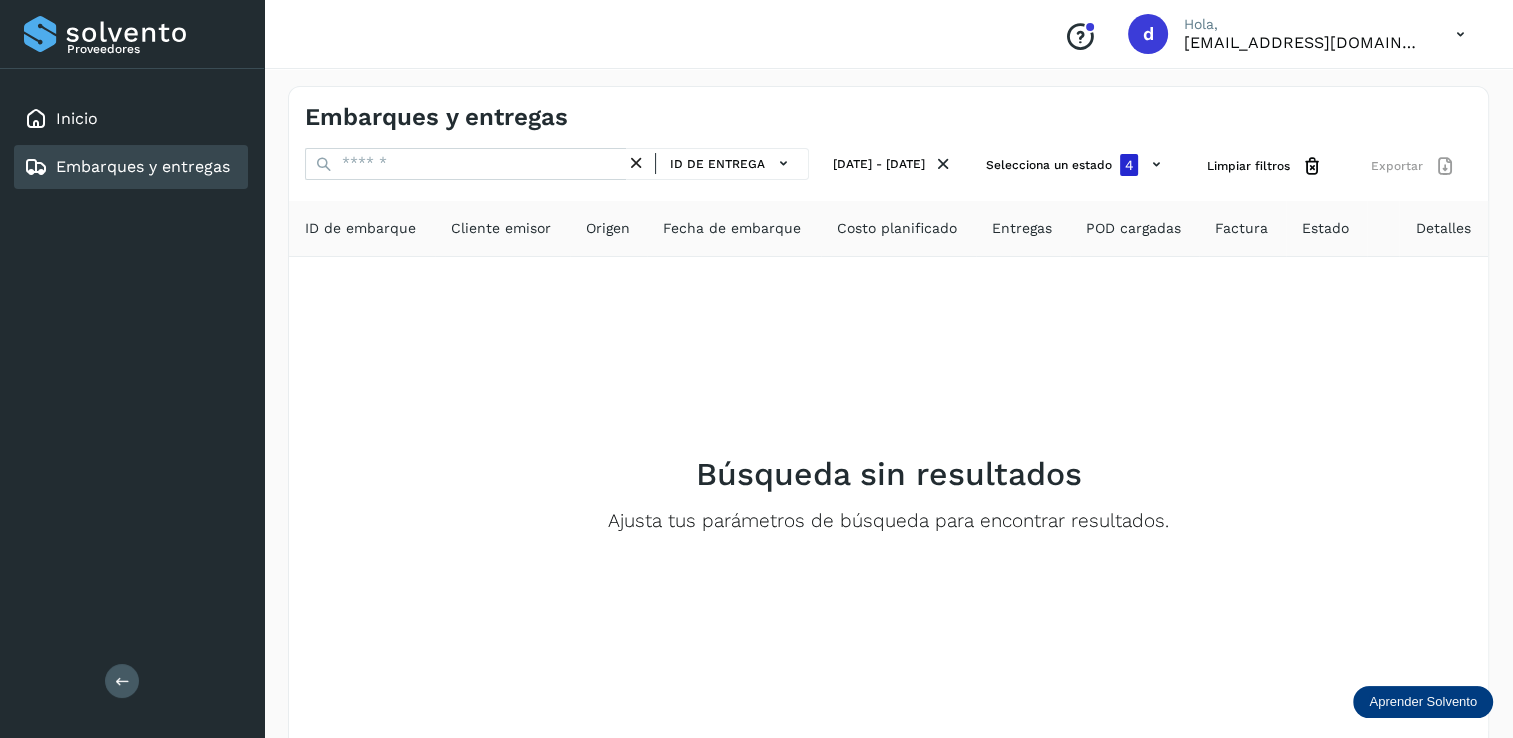 click on "Aprender Solvento" at bounding box center [1423, 702] 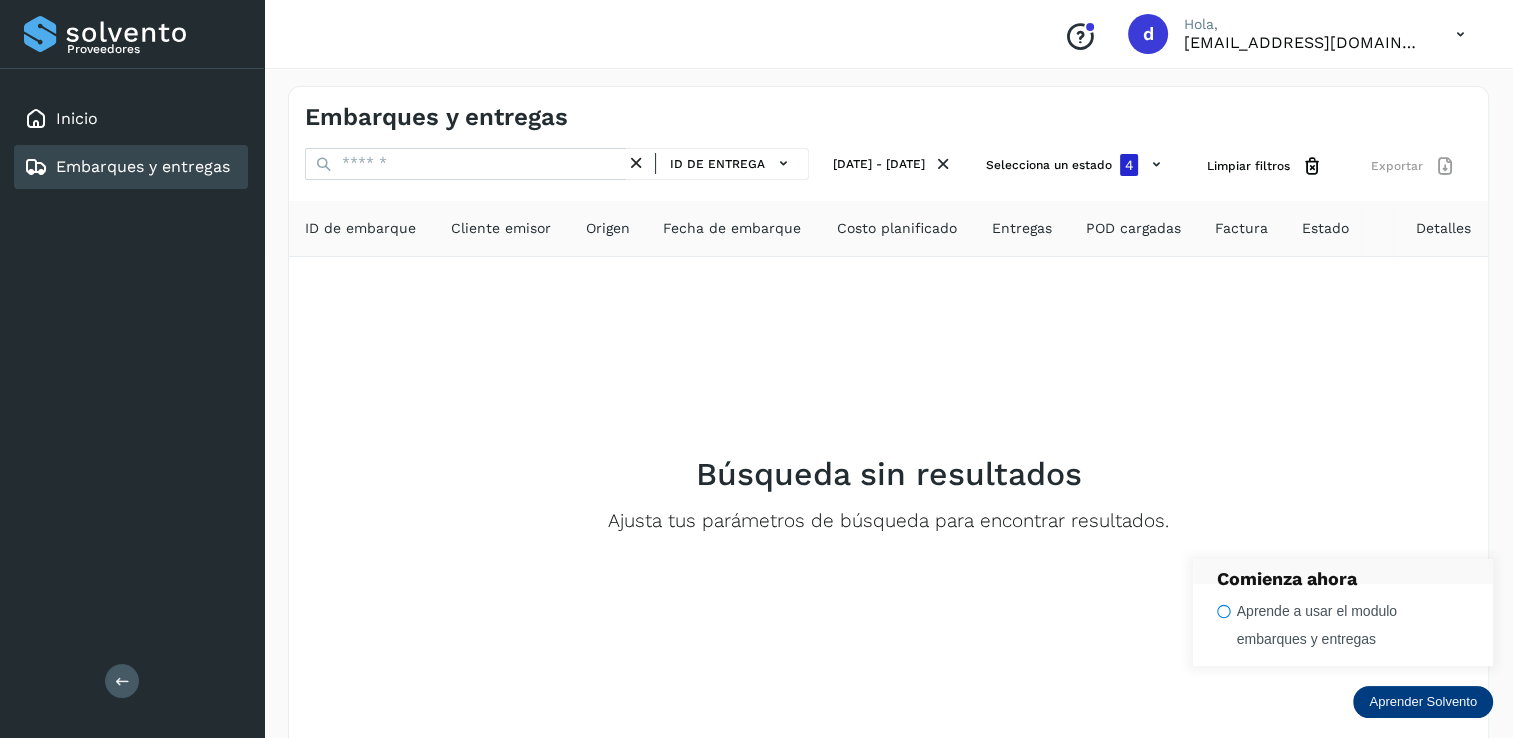click on "Comienza ahora" at bounding box center (1343, 579) 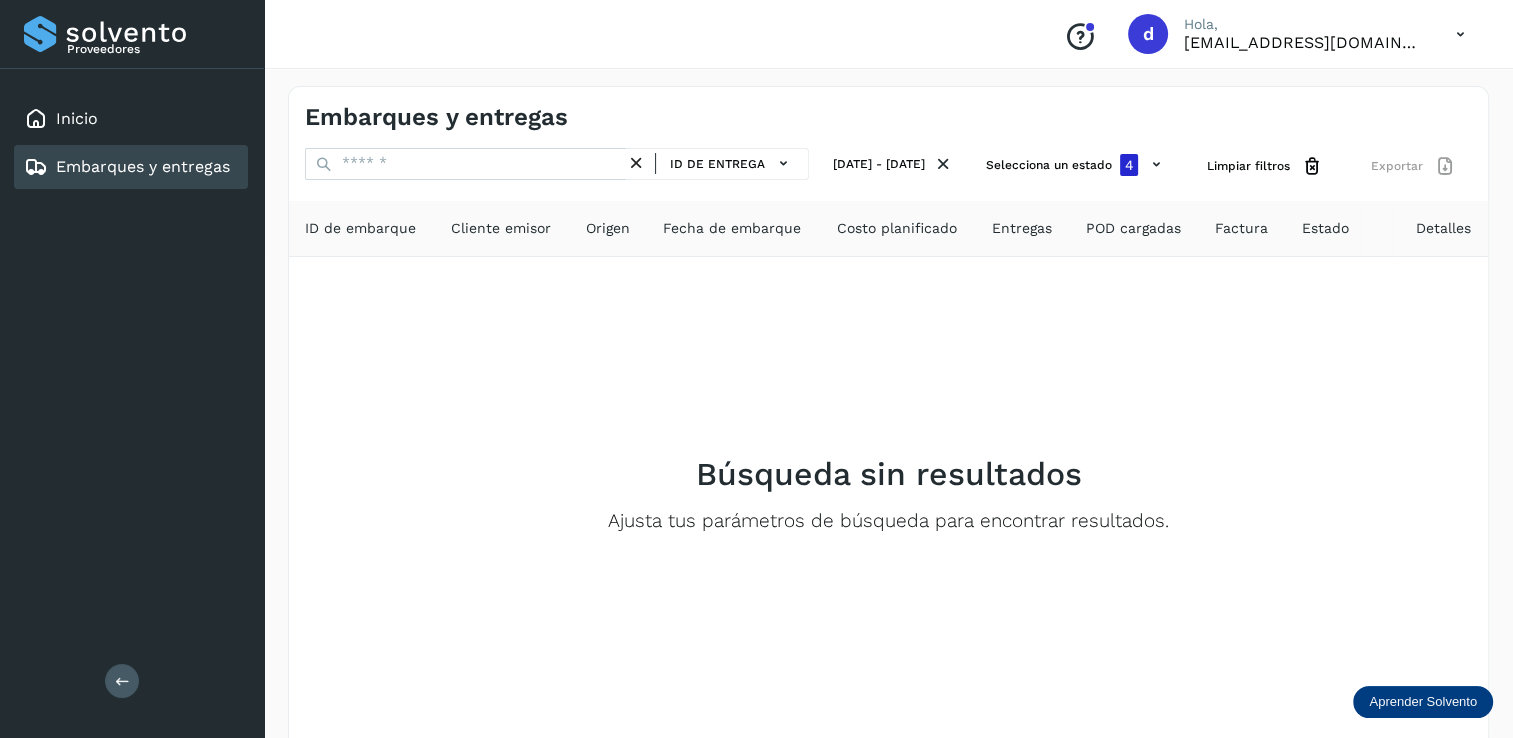 click on "Aprender Solvento" at bounding box center [1423, 702] 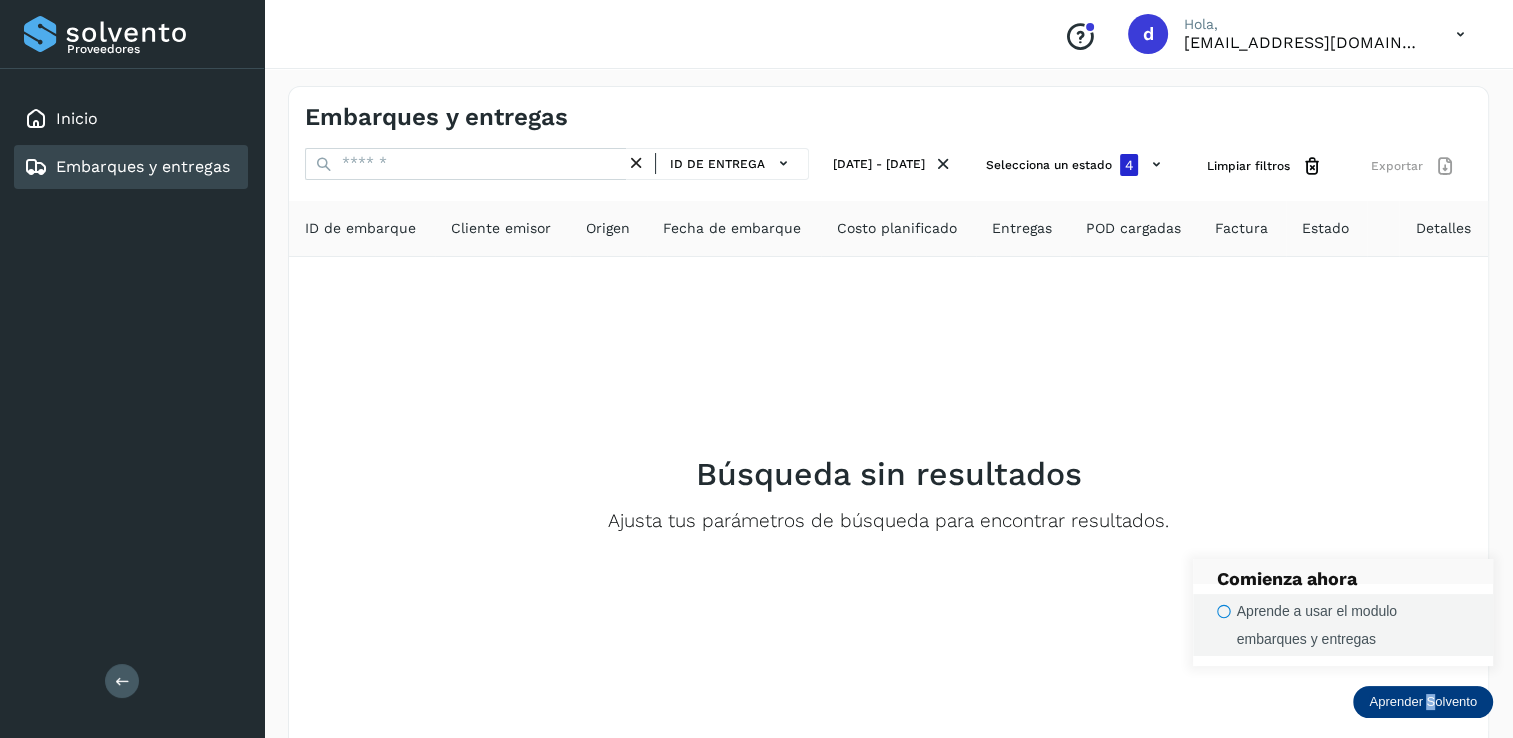 drag, startPoint x: 1430, startPoint y: 694, endPoint x: 1283, endPoint y: 609, distance: 169.80577 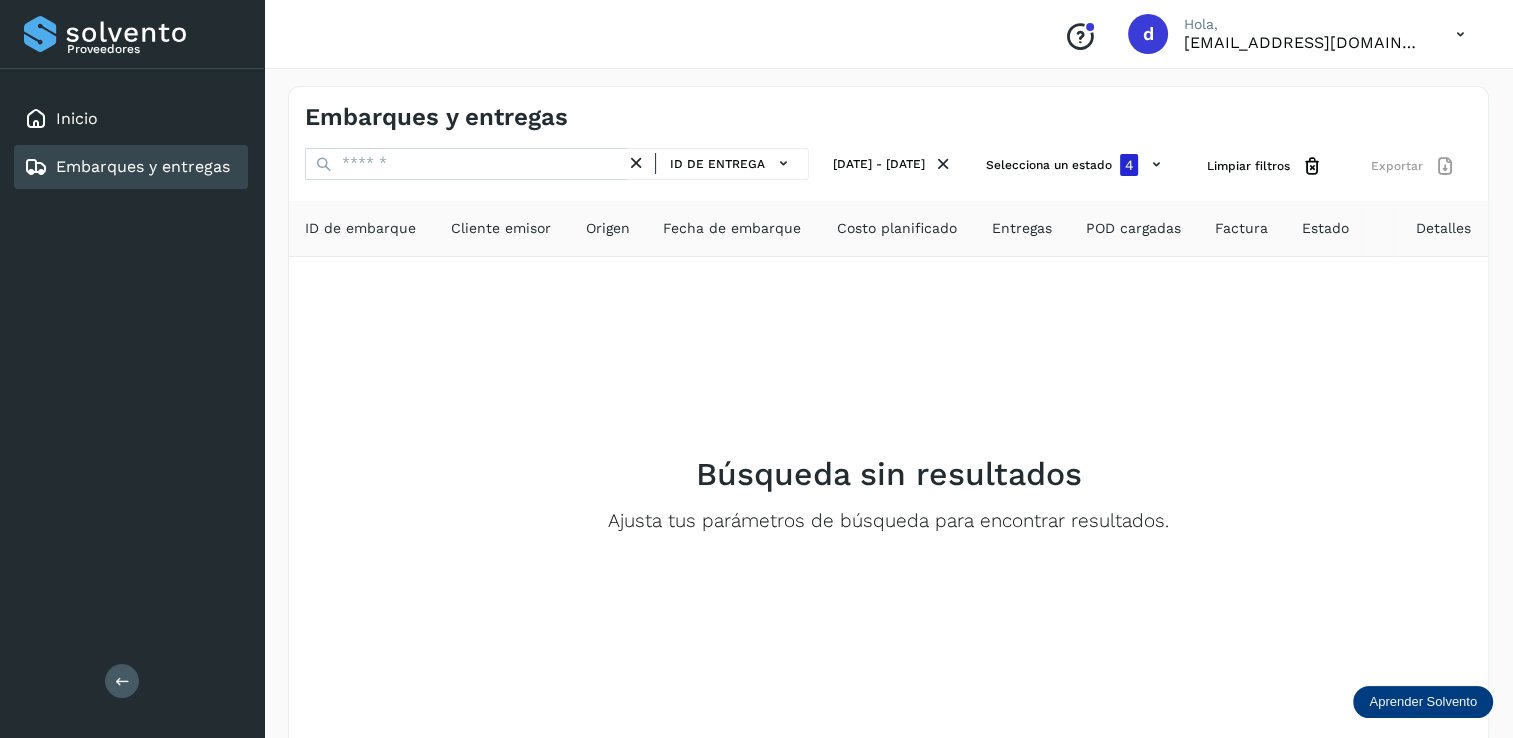 click on "Aprender Solvento" at bounding box center (1423, 702) 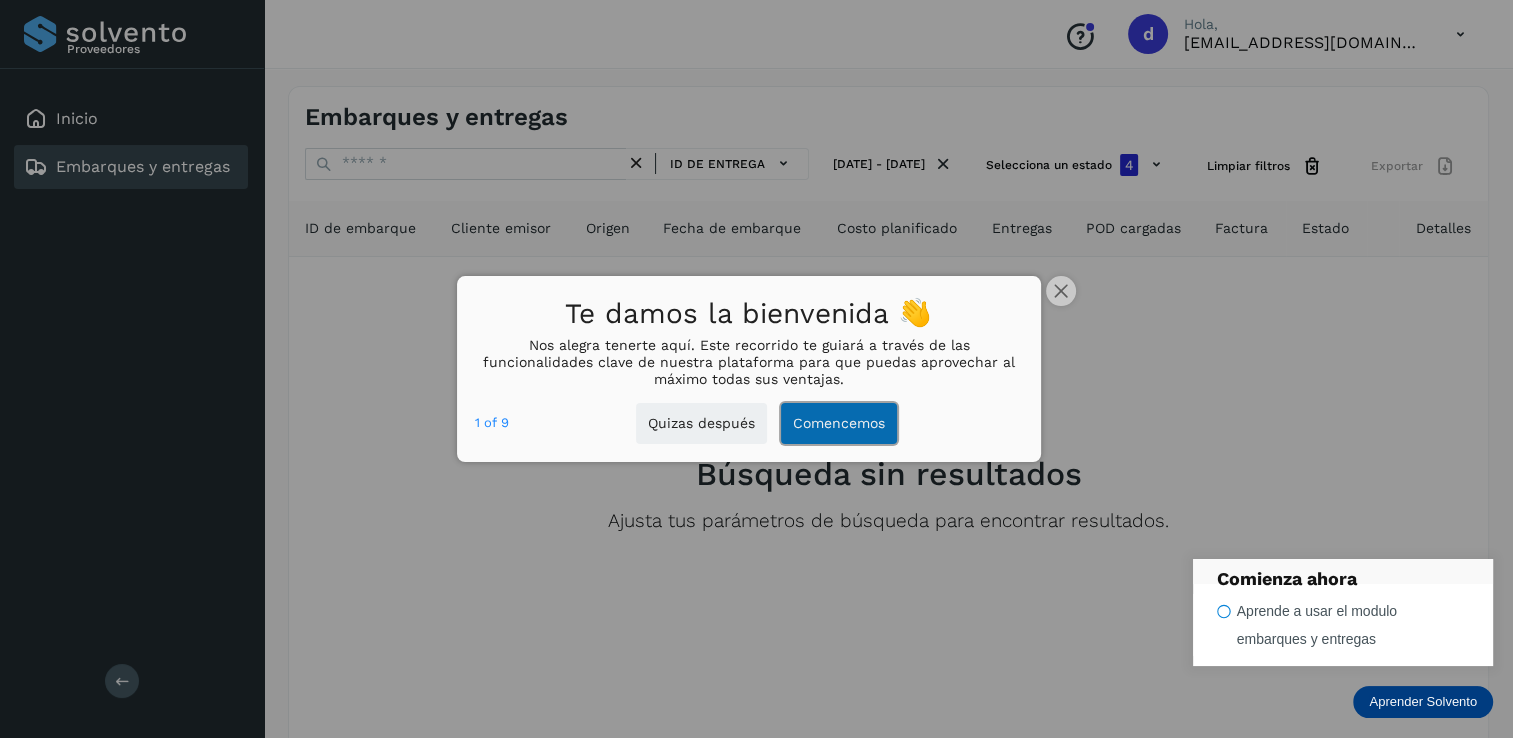 click on "Comencemos" at bounding box center (839, 423) 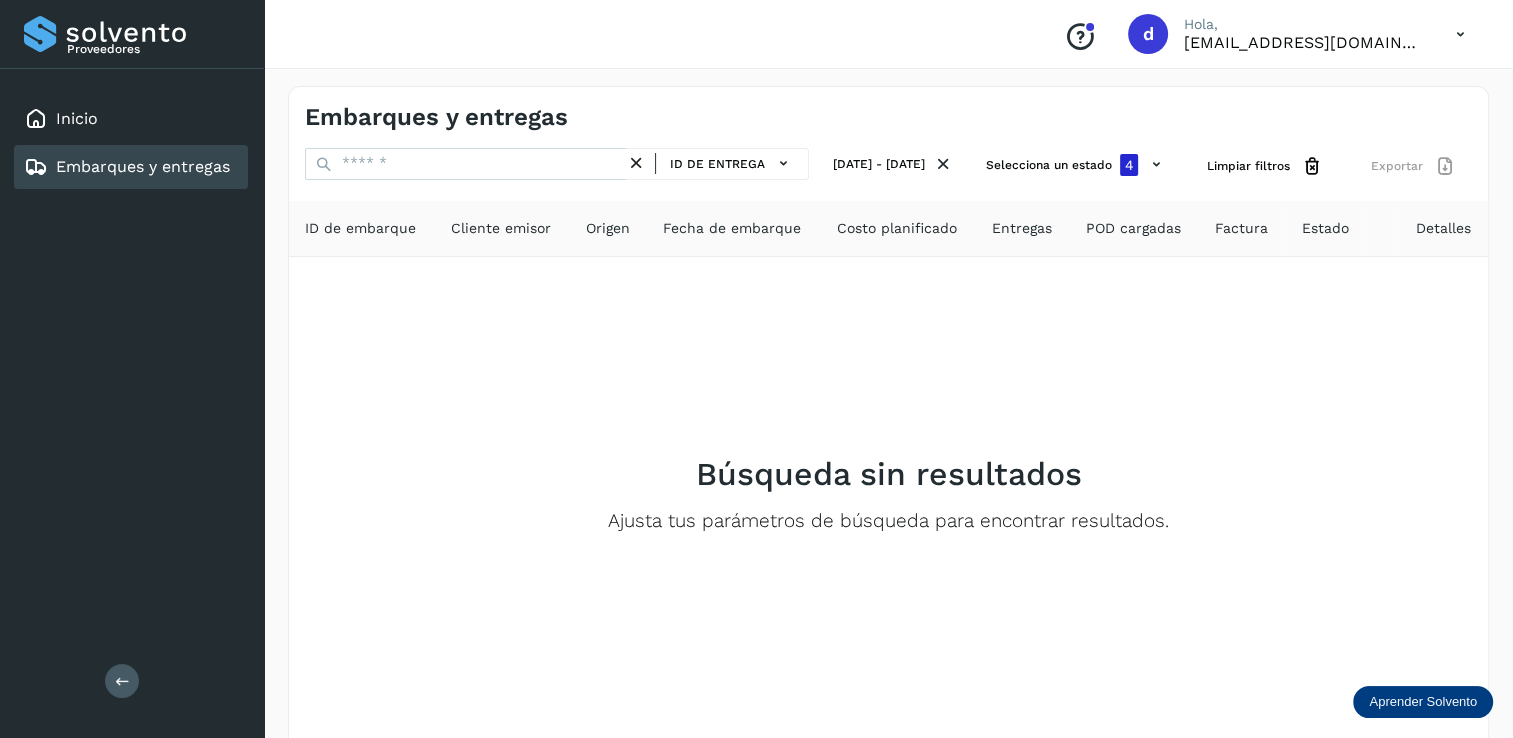 click on "Aprender Solvento" at bounding box center (1423, 702) 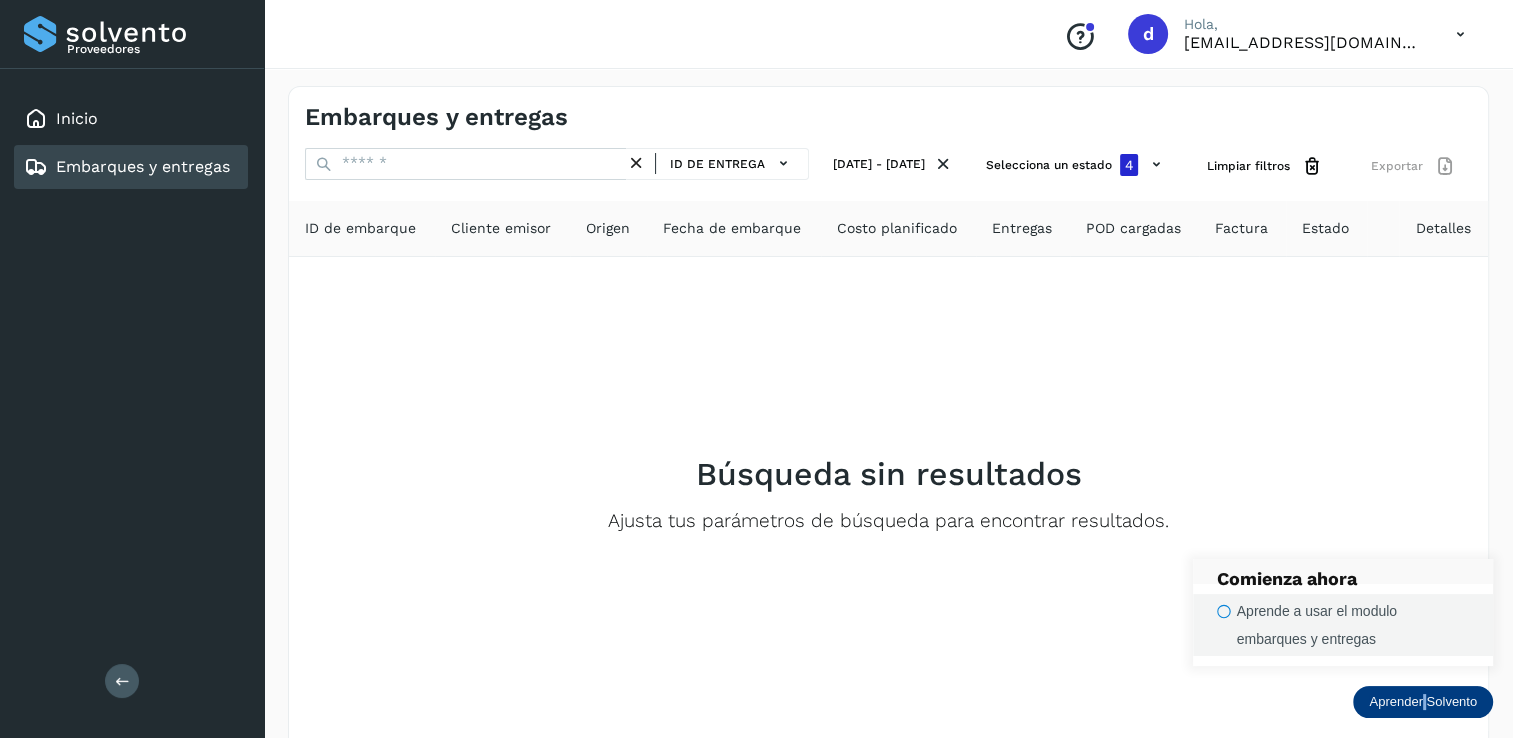 click on "Aprende a usar el modulo embarques y entregas" at bounding box center (1353, 625) 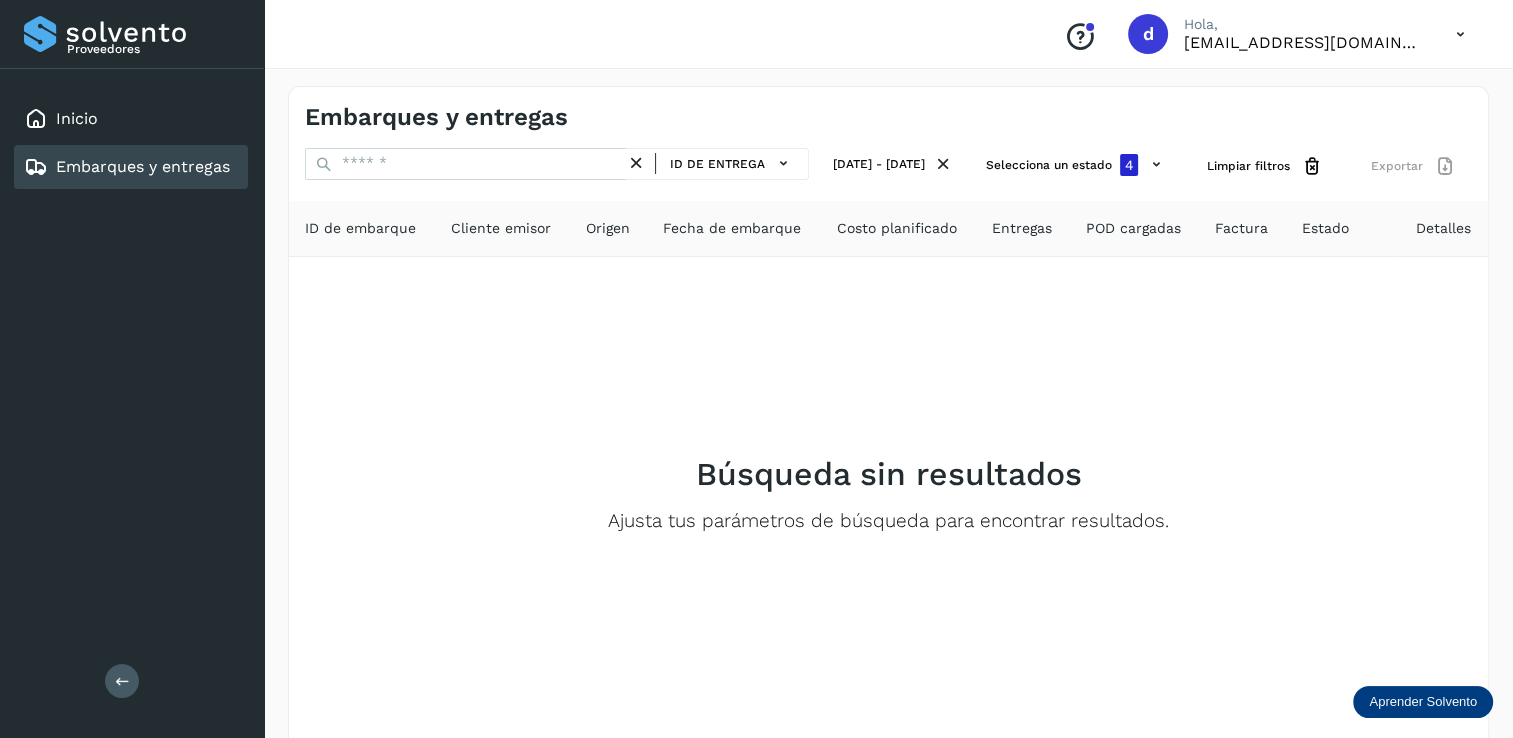 click on "Aprender Solvento" at bounding box center [1423, 702] 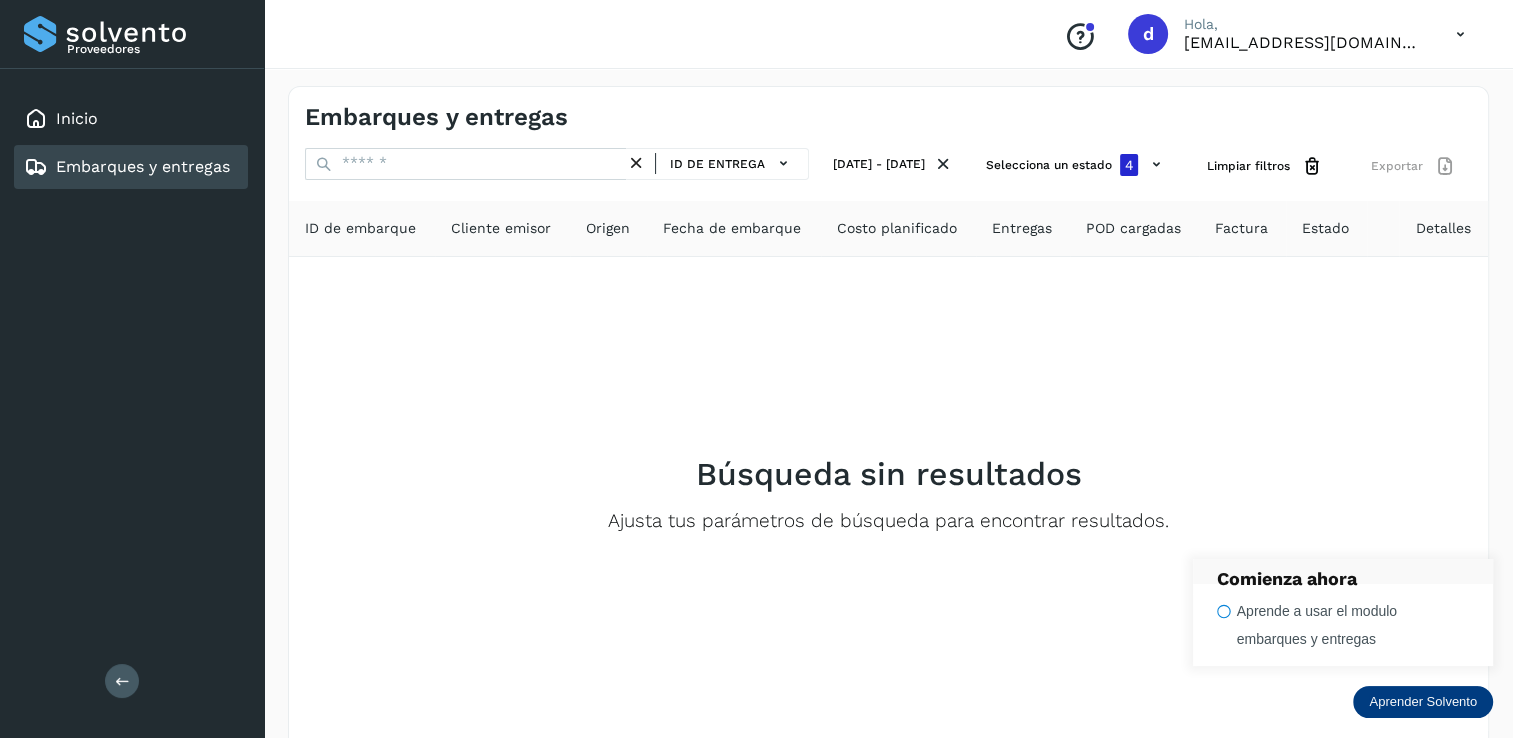click on "Comienza ahora" at bounding box center [1343, 579] 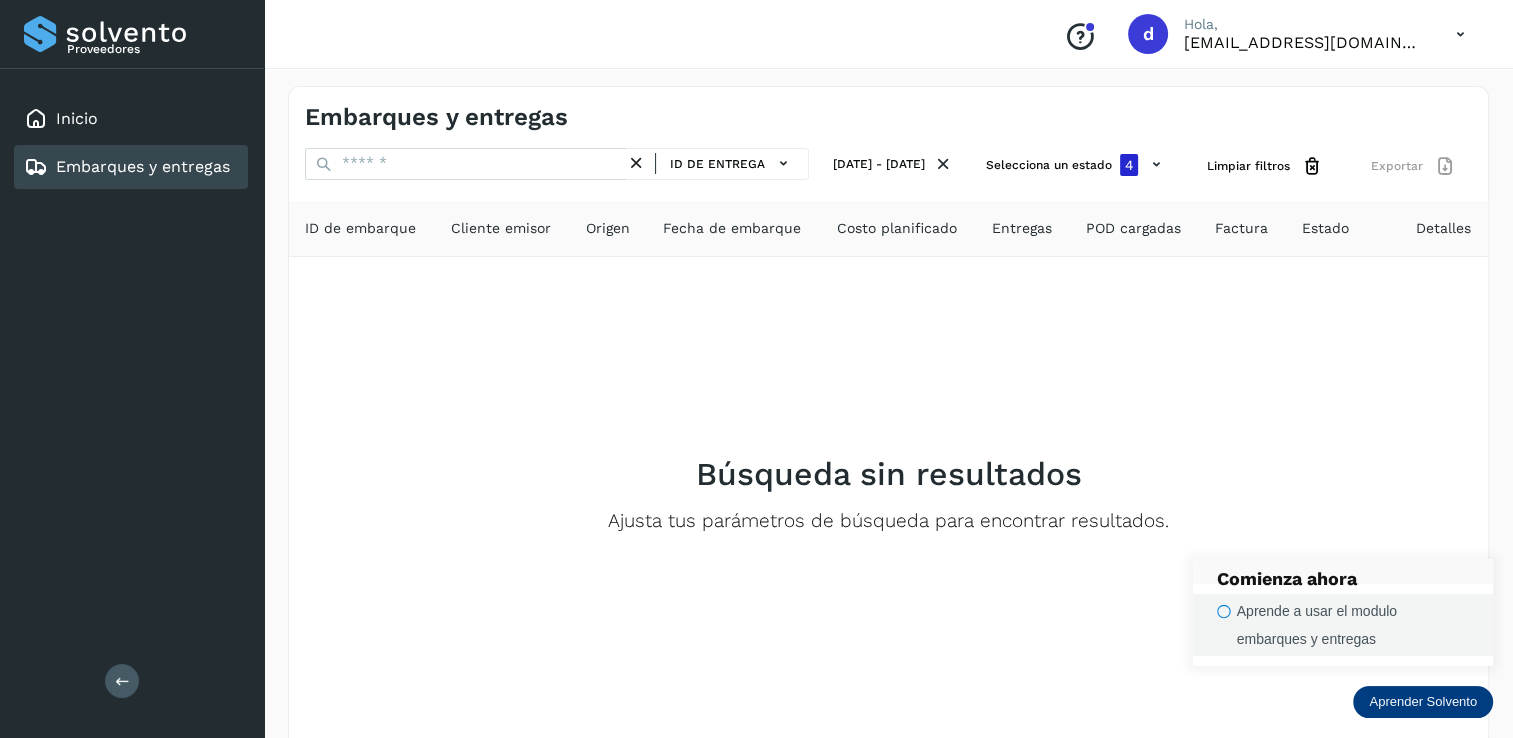 click on "Aprende a usar el modulo embarques y entregas" at bounding box center (1343, 625) 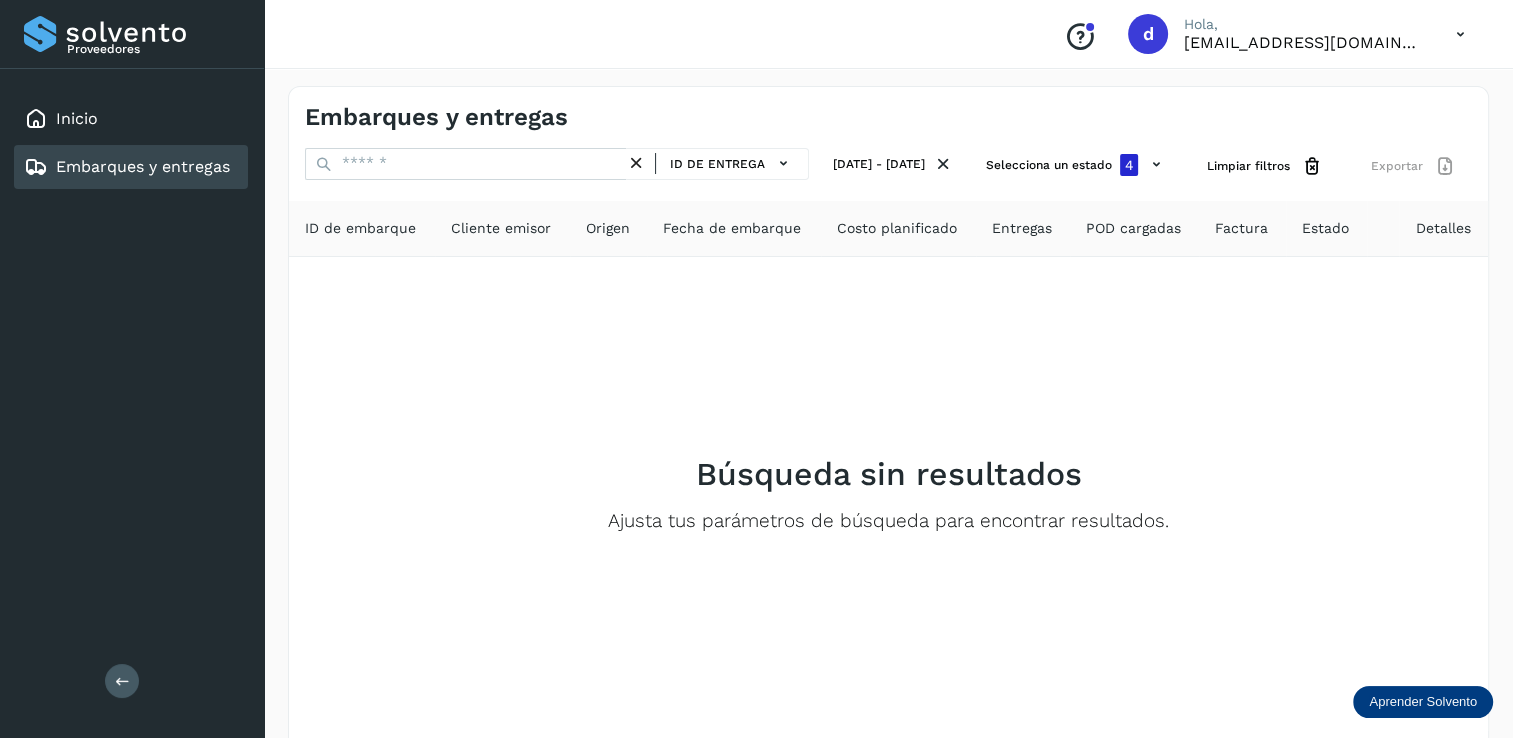click on "Aprender Solvento" at bounding box center [1423, 702] 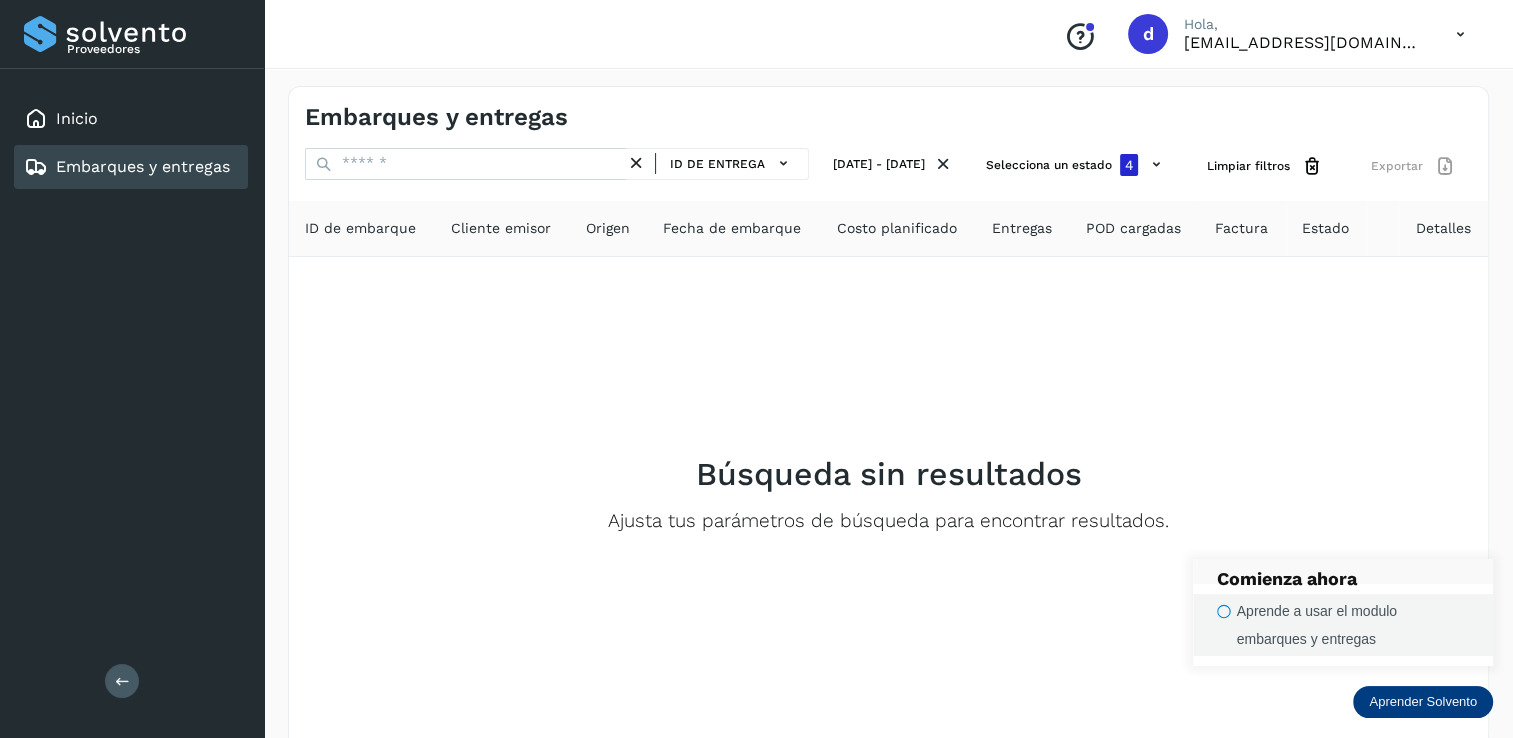 click 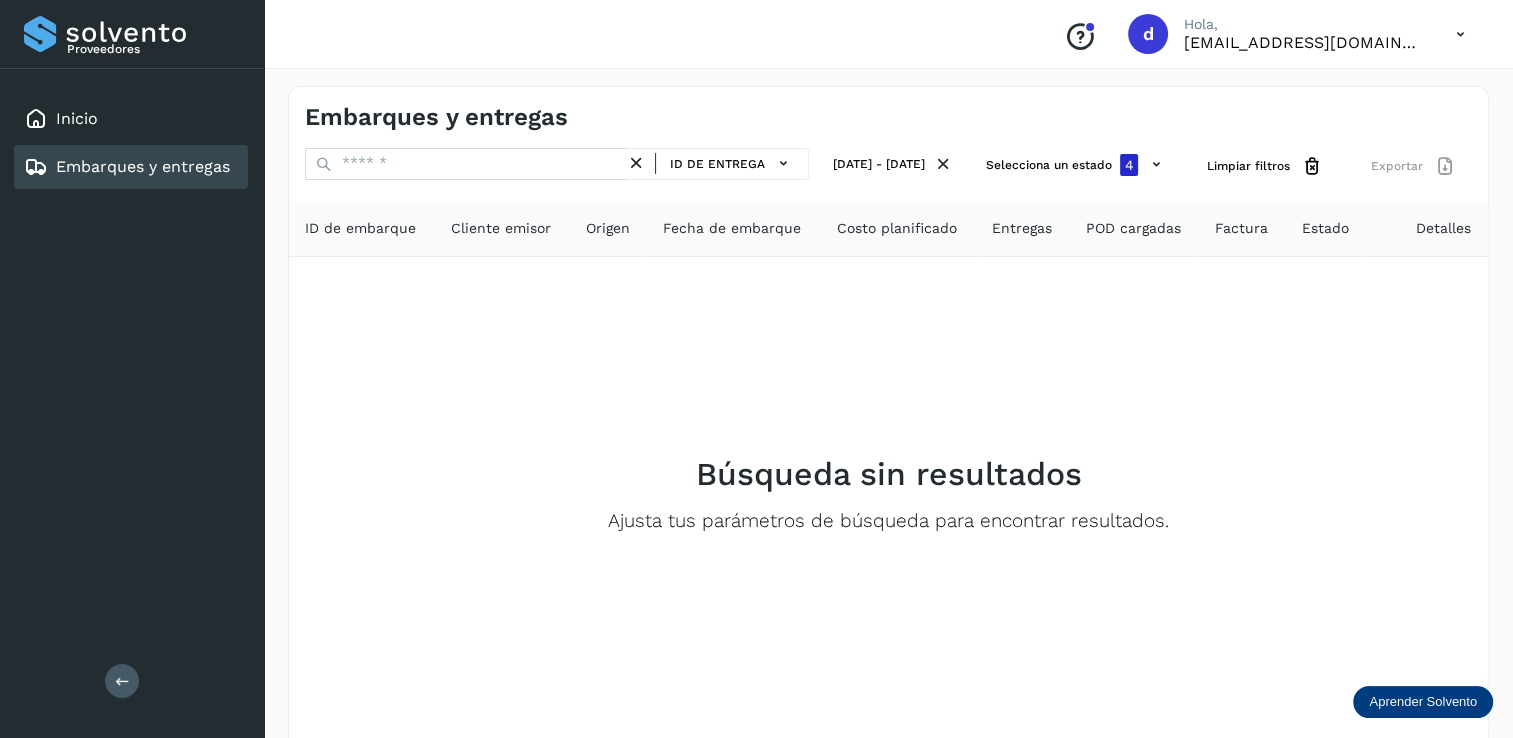 click on "Aprender Solvento" at bounding box center (1423, 702) 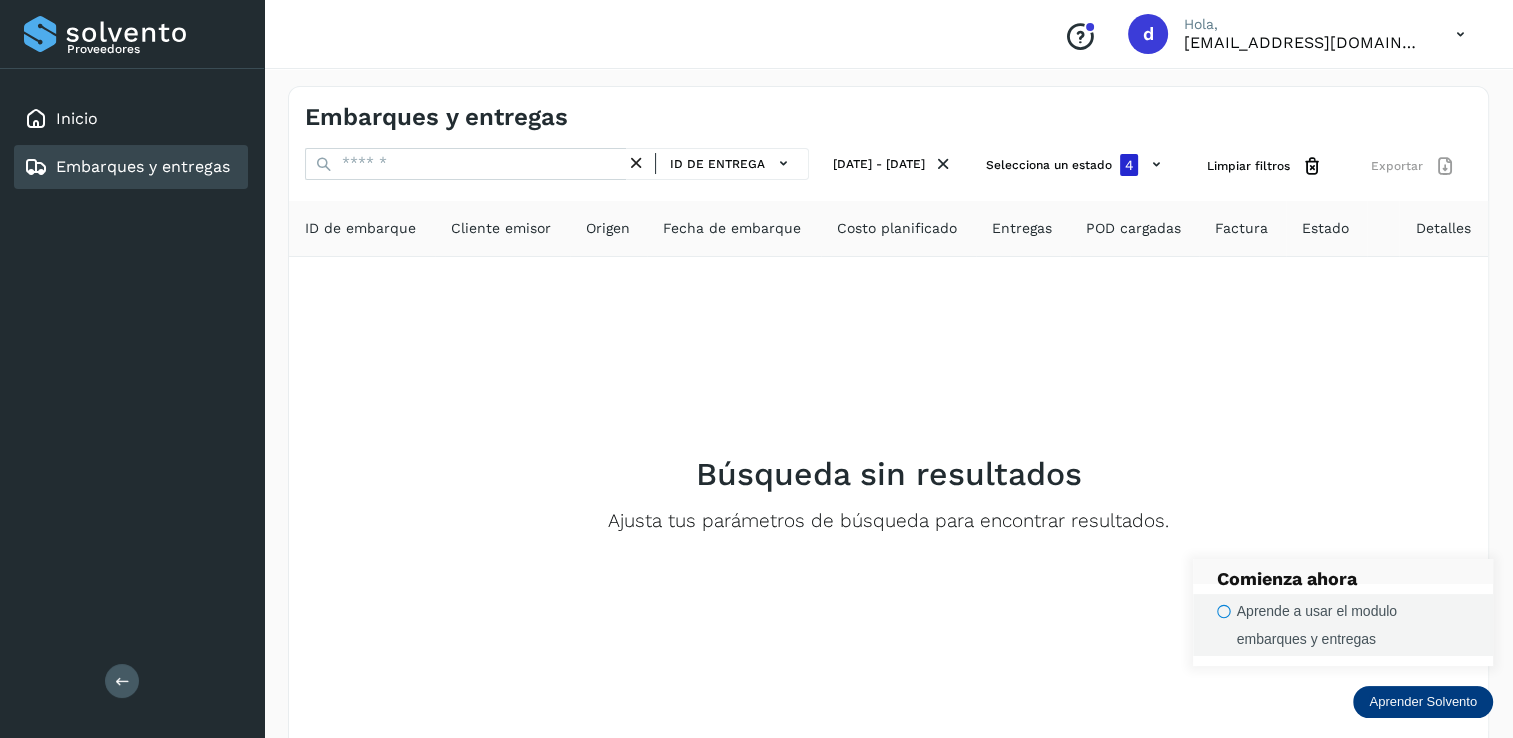 click 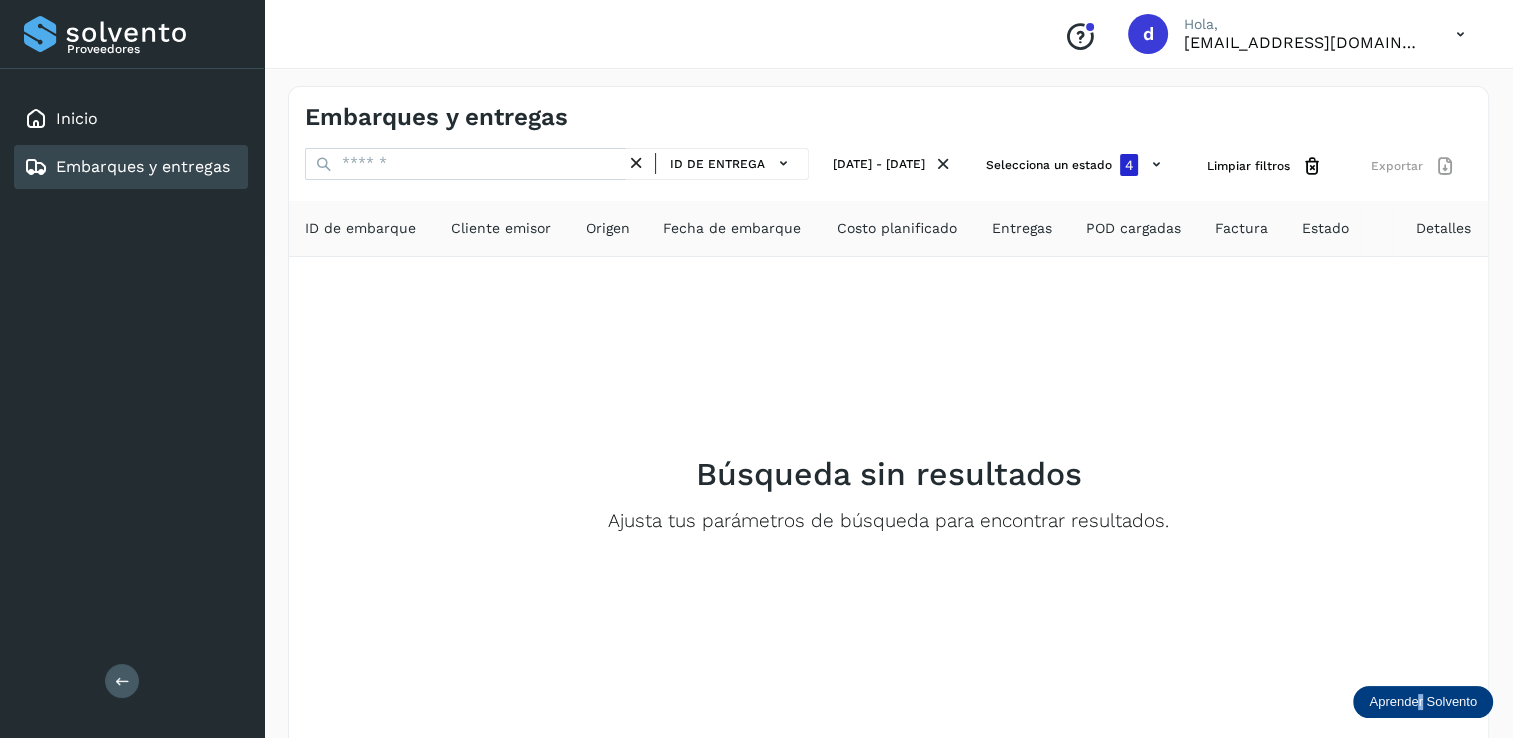 click on "Aprender Solvento" at bounding box center (1423, 702) 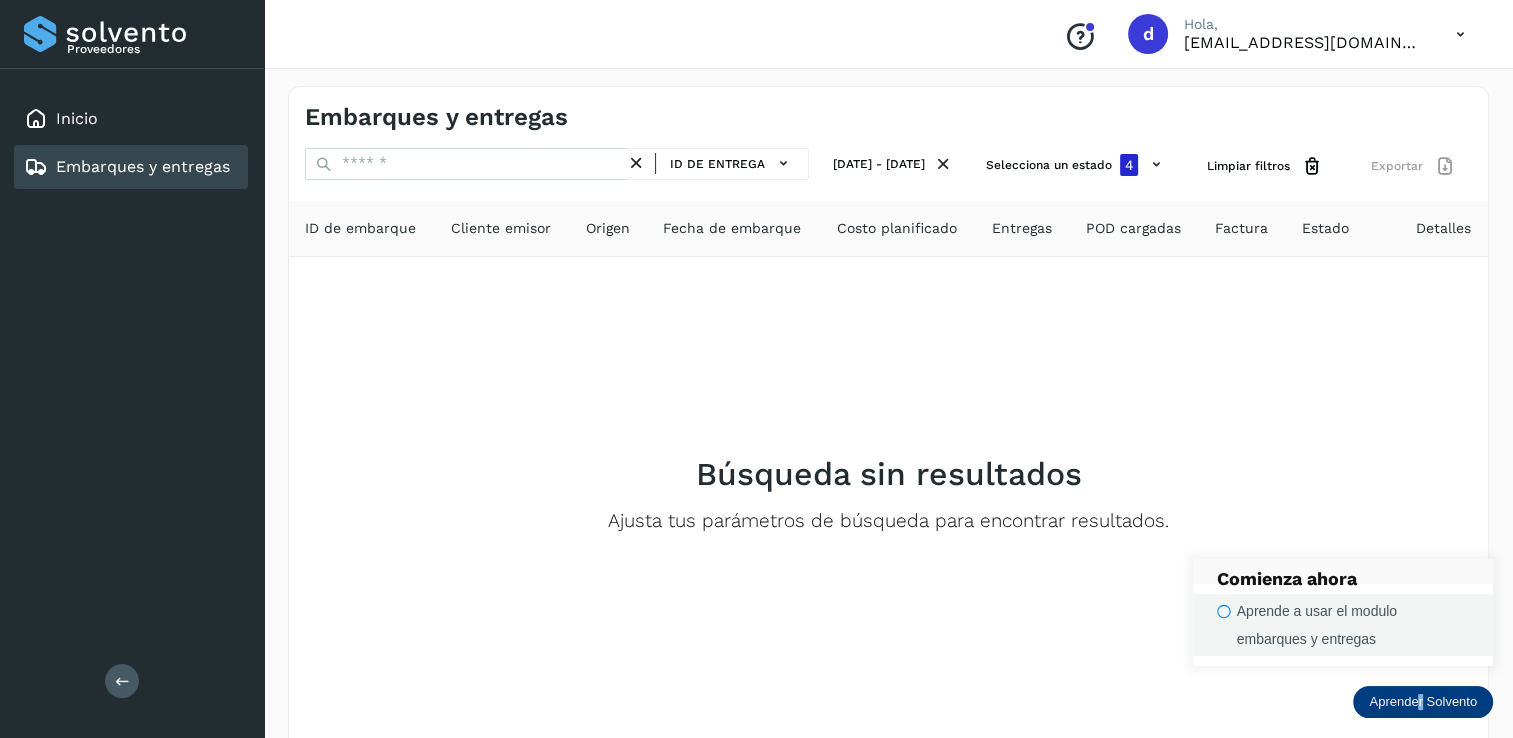 click 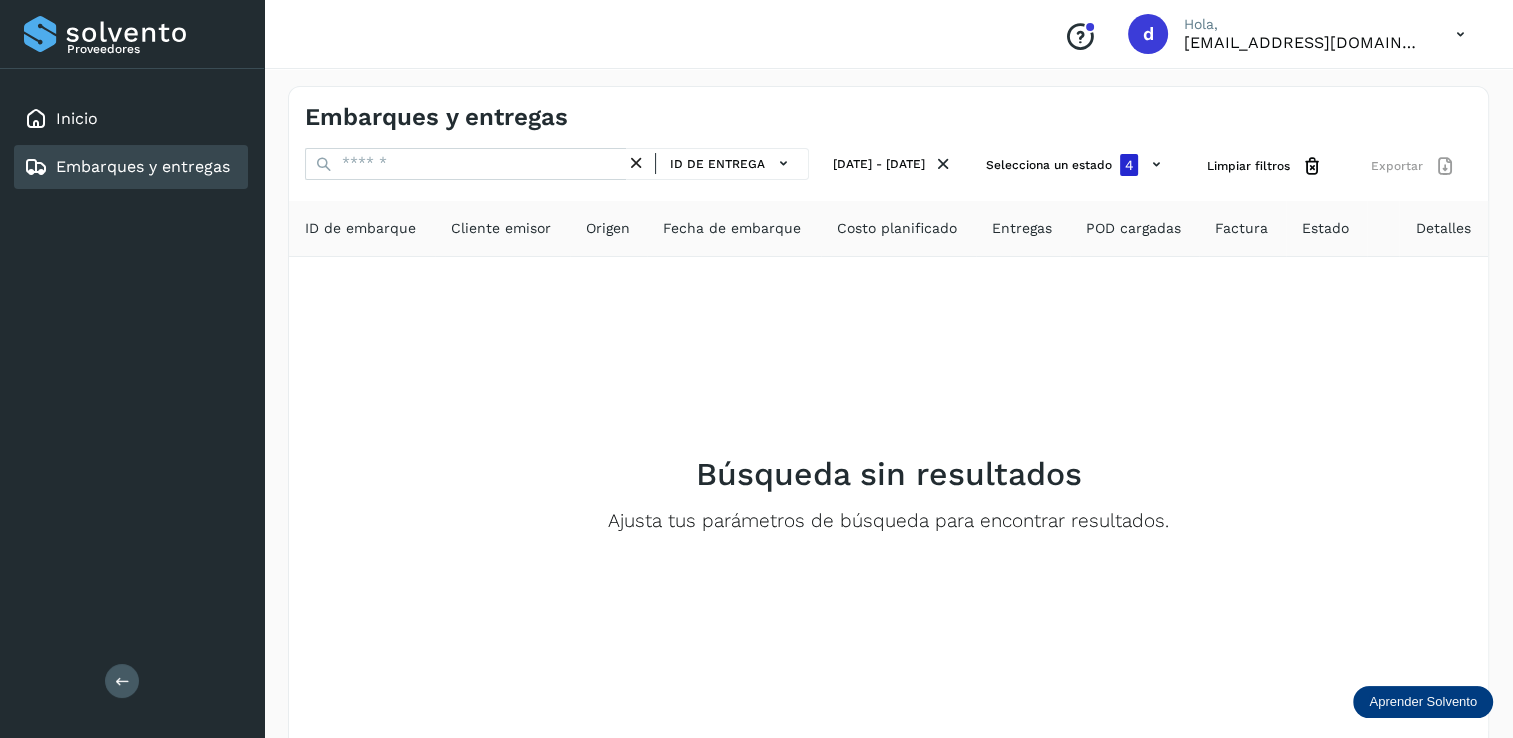 click on "Aprender Solvento" at bounding box center (1423, 702) 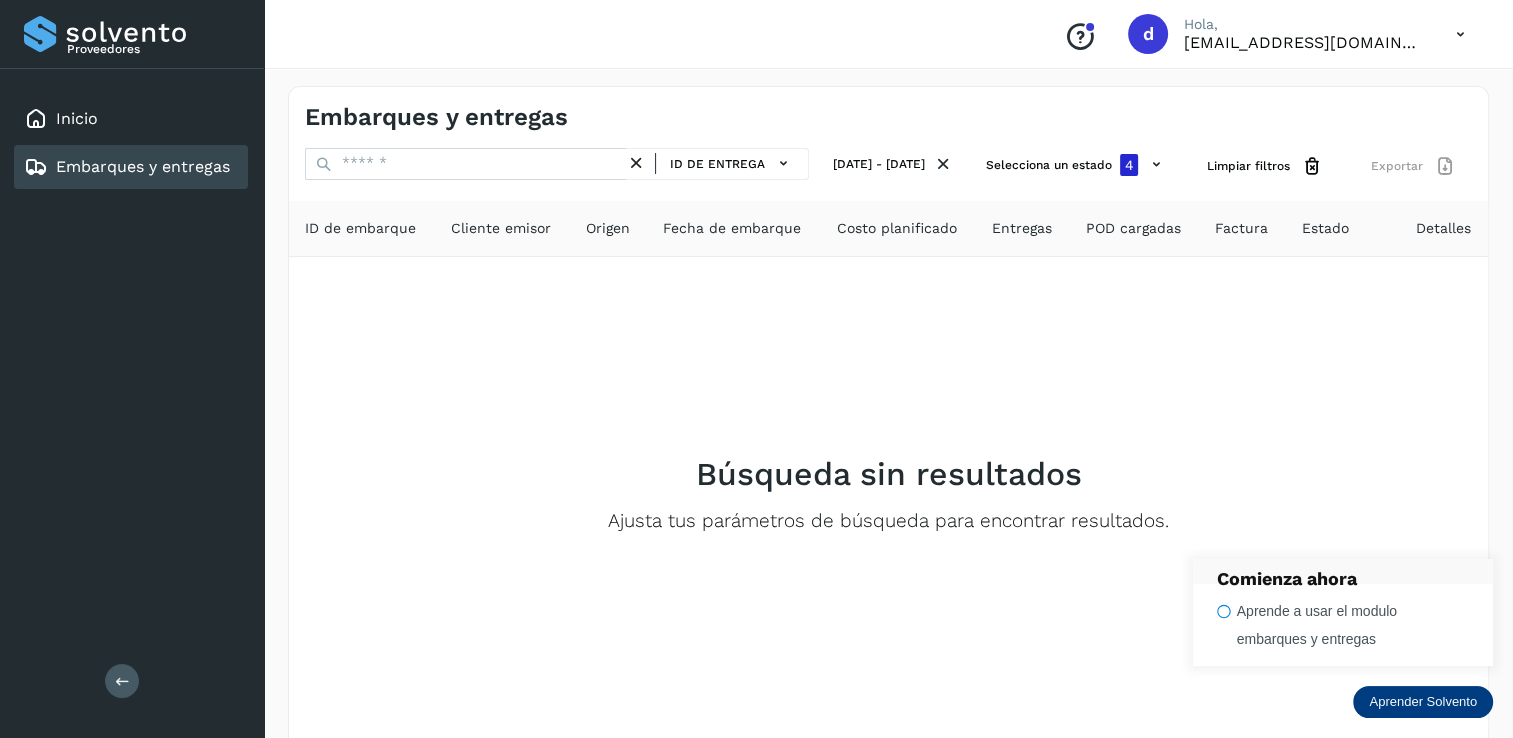 click on "Comienza ahora" at bounding box center (1343, 579) 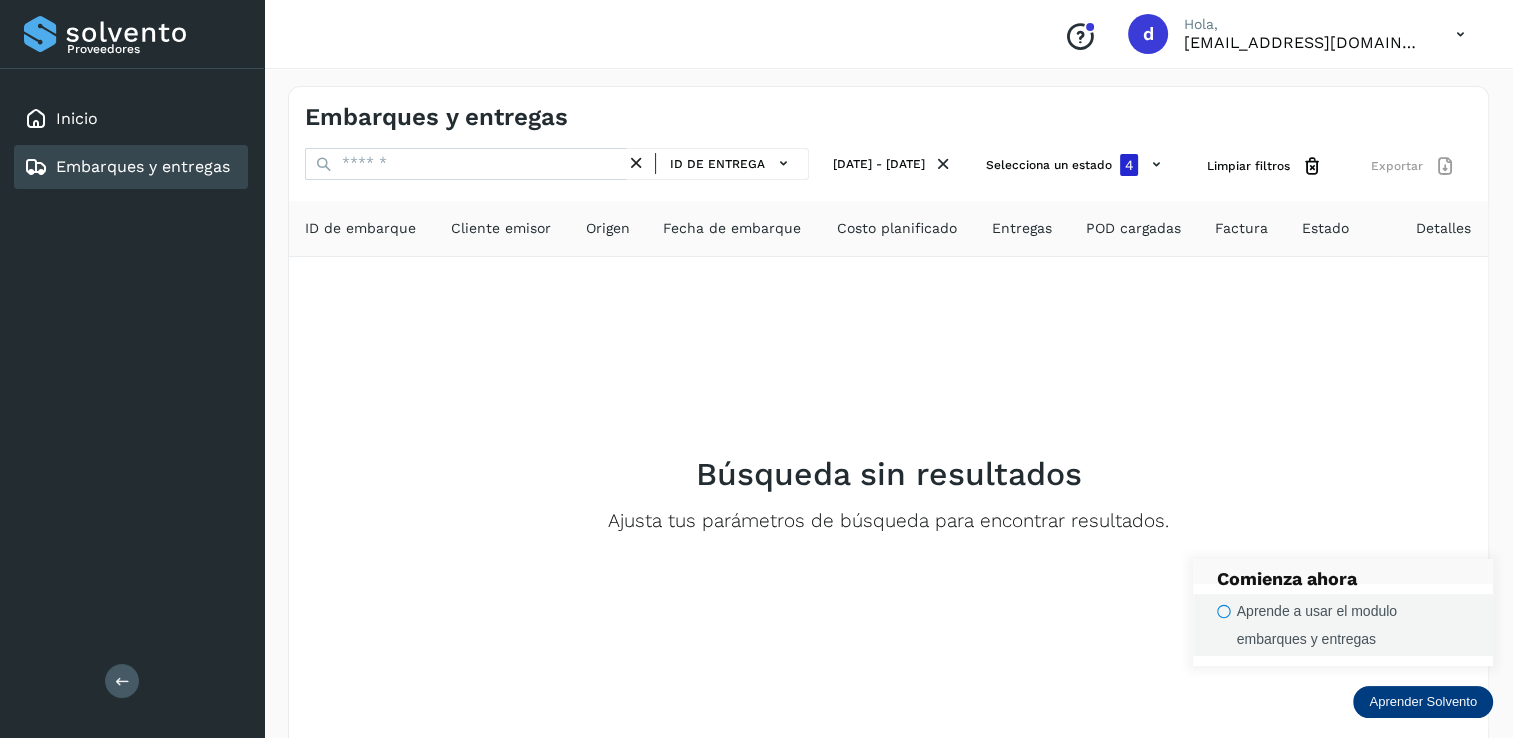 click 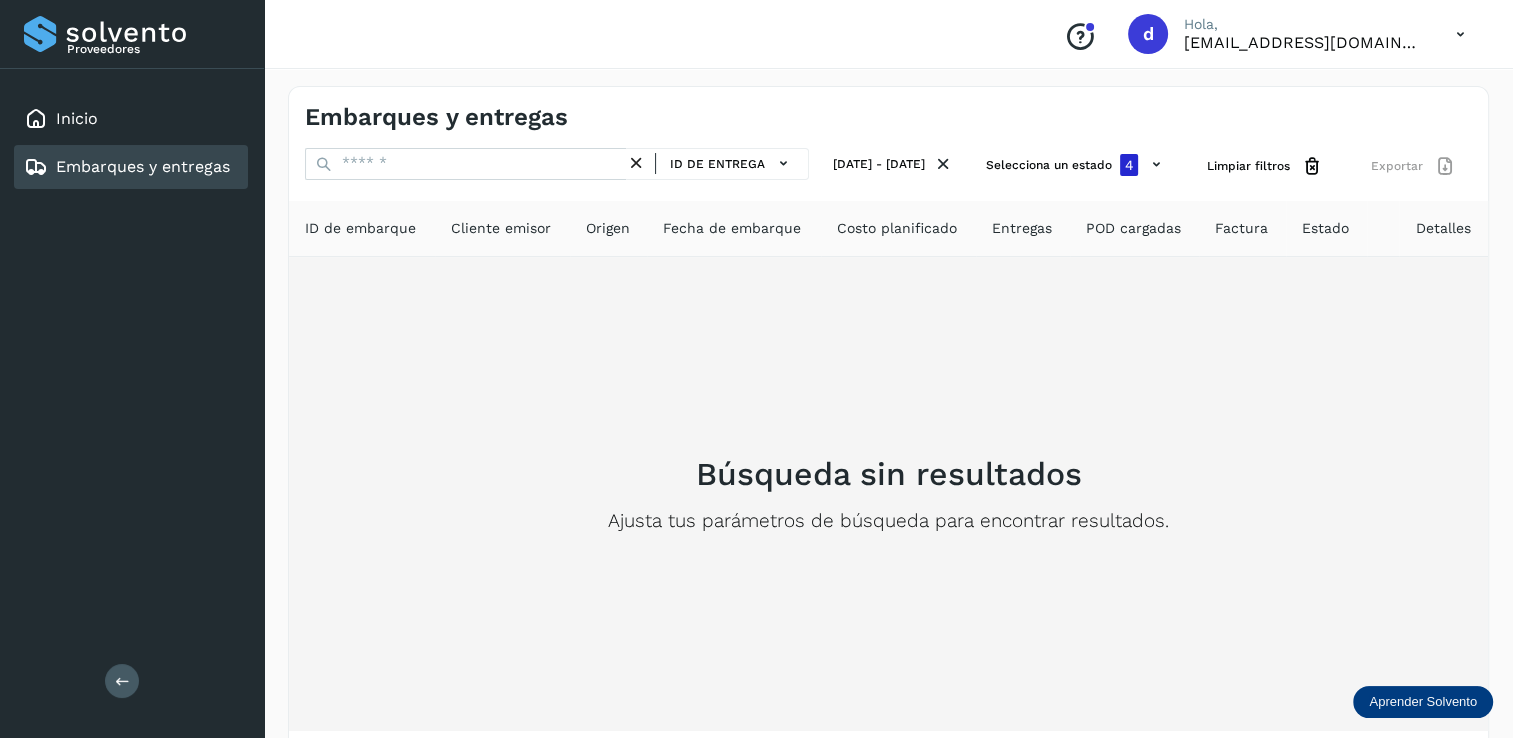 click on "Búsqueda sin resultados Ajusta tus parámetros de búsqueda para encontrar resultados." at bounding box center (888, 494) 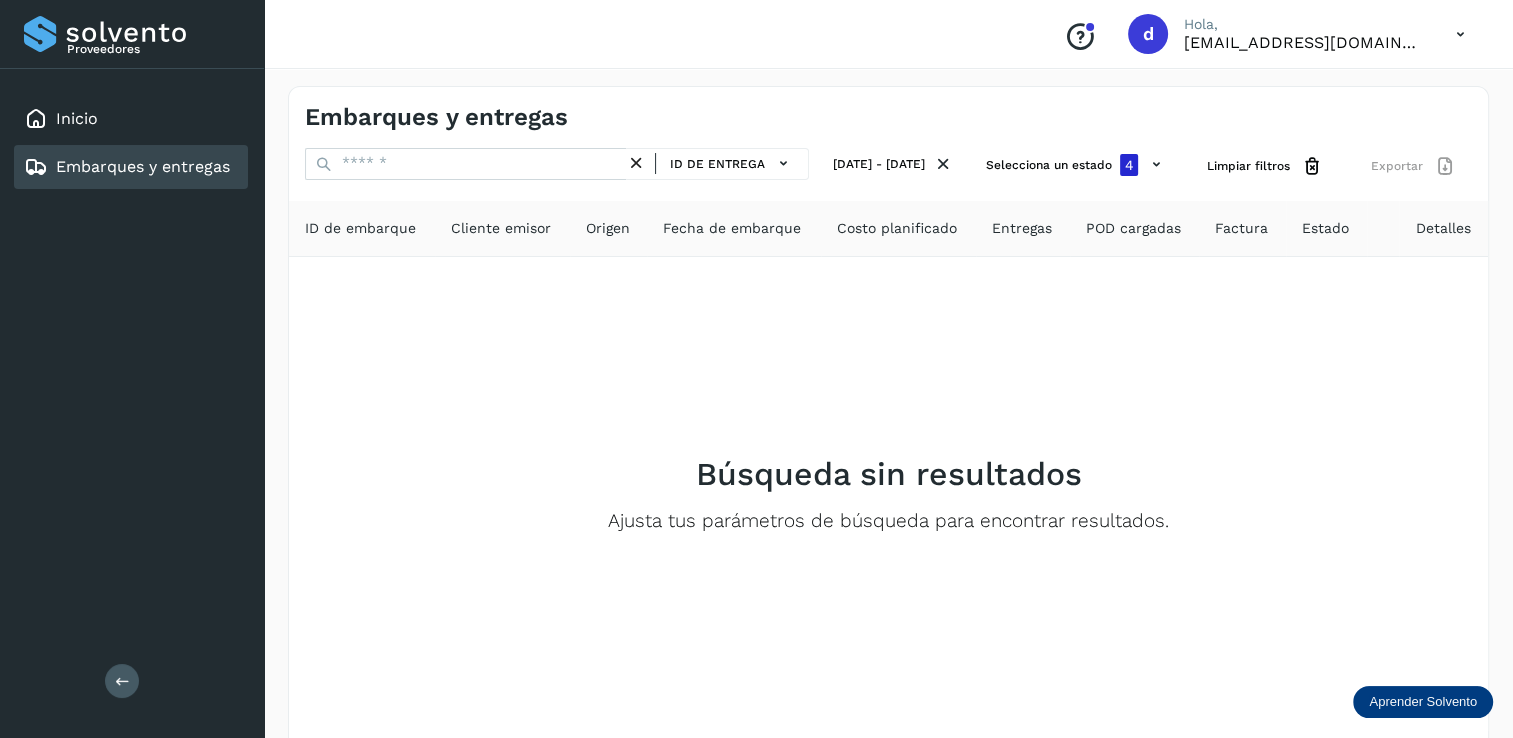 click on "Aprender Solvento" at bounding box center [1423, 702] 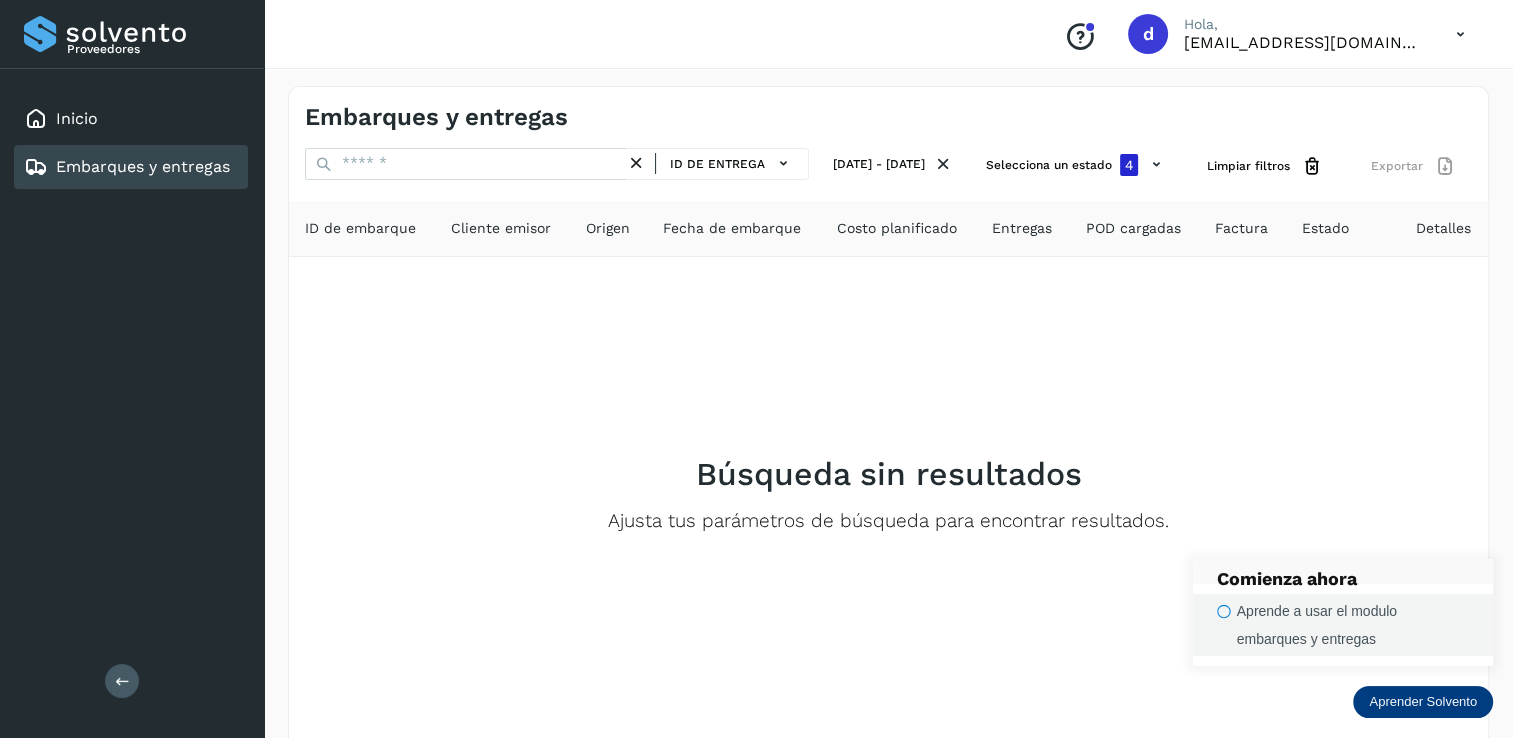 click 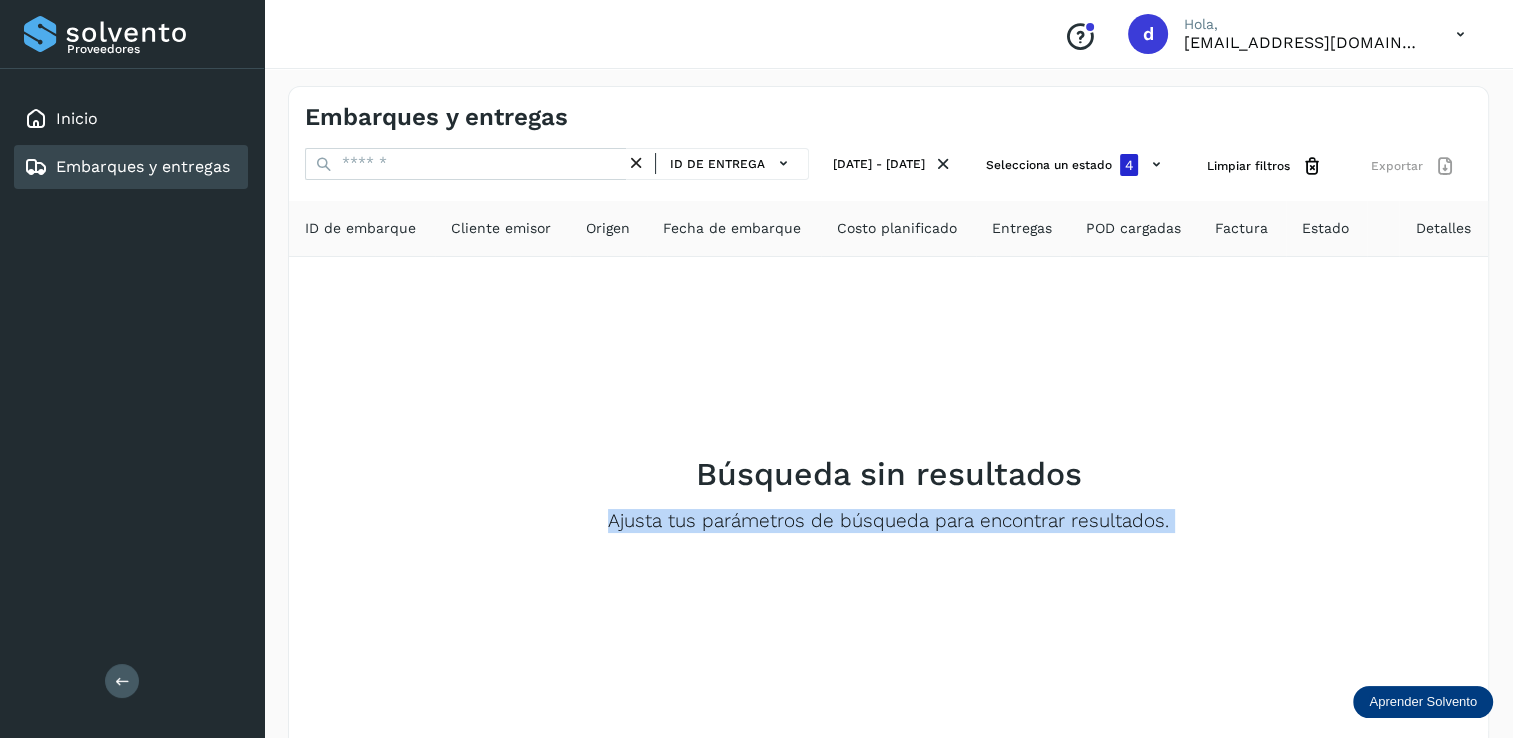 click on "Búsqueda sin resultados Ajusta tus parámetros de búsqueda para encontrar resultados." at bounding box center (888, 494) 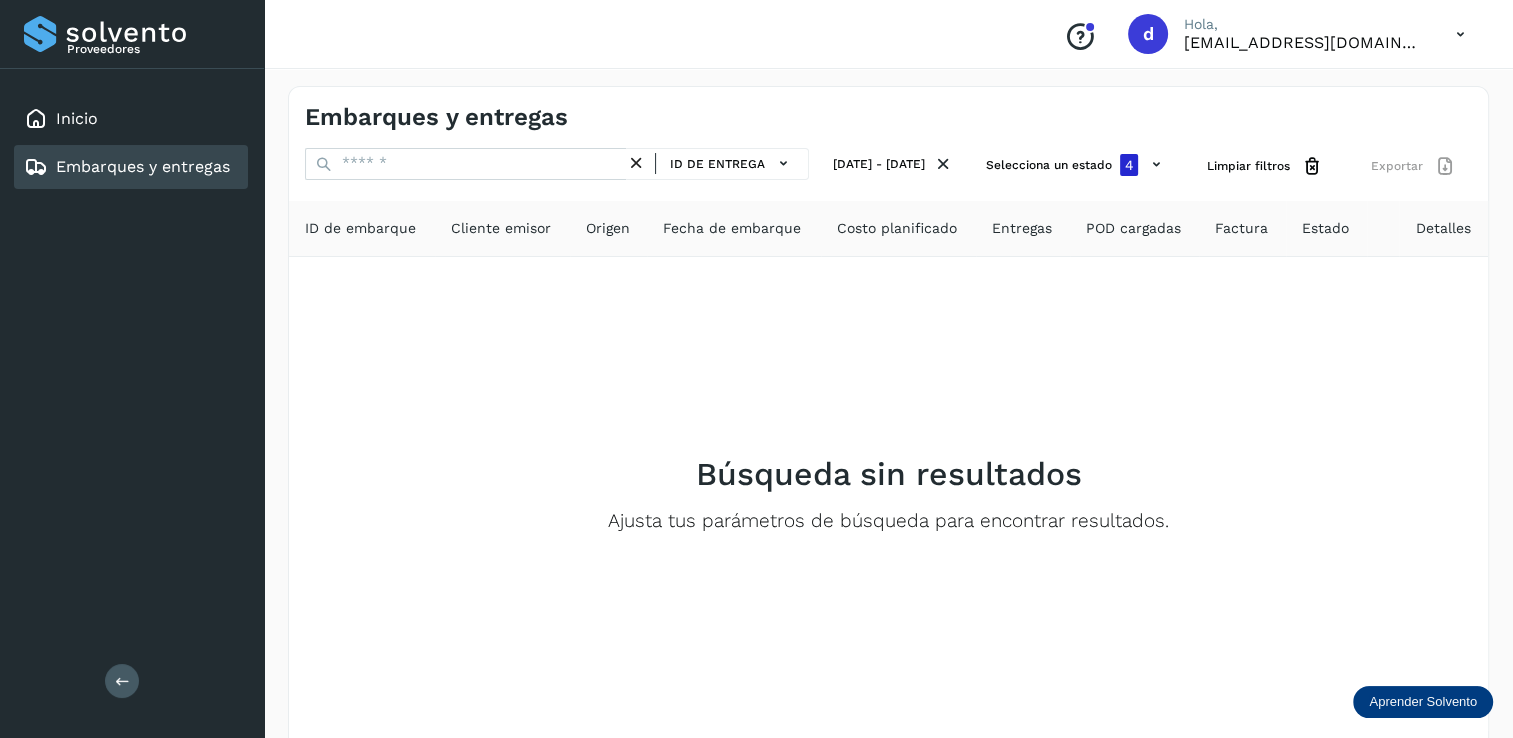 click on "Aprender Solvento" at bounding box center [1423, 702] 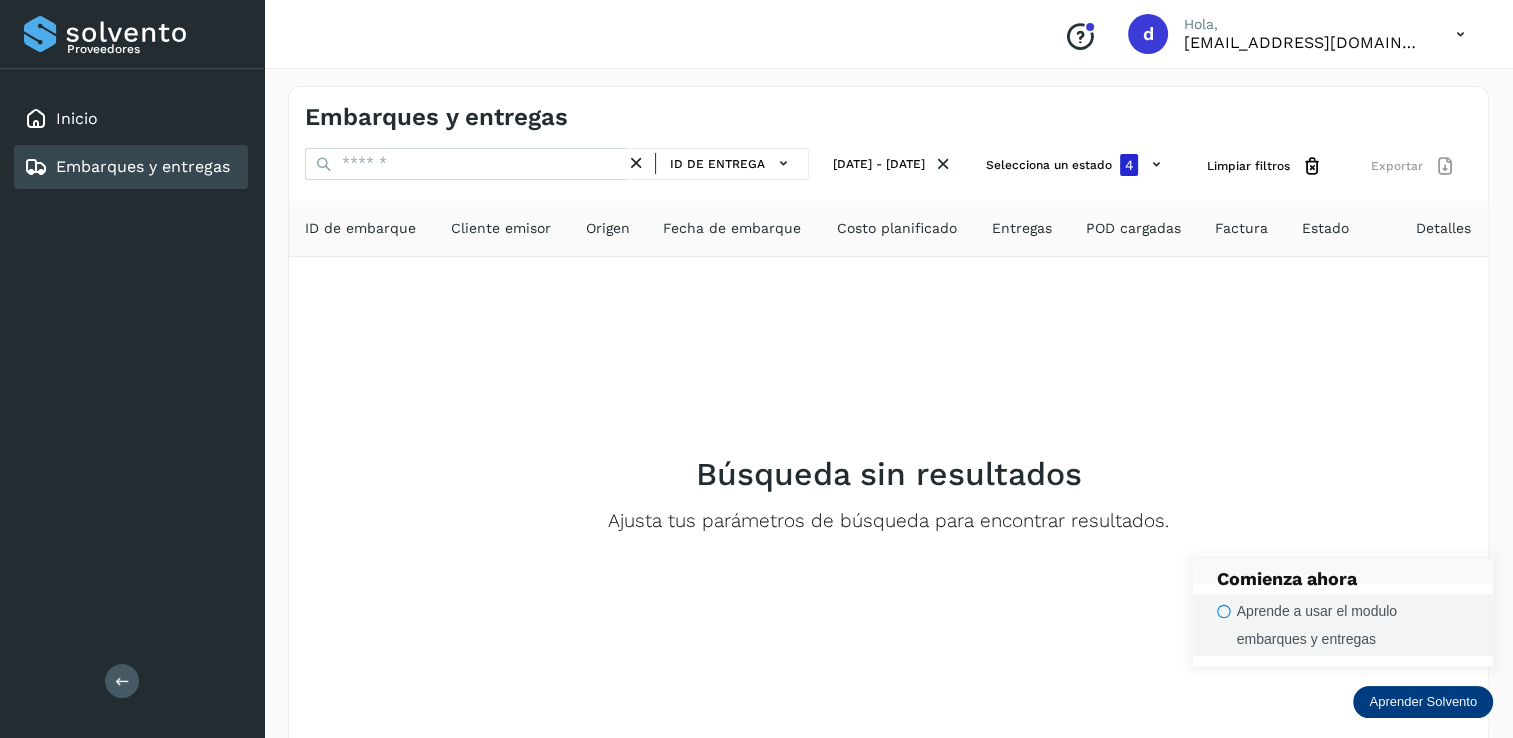 click on "Aprende a usar el modulo embarques y entregas" at bounding box center (1343, 625) 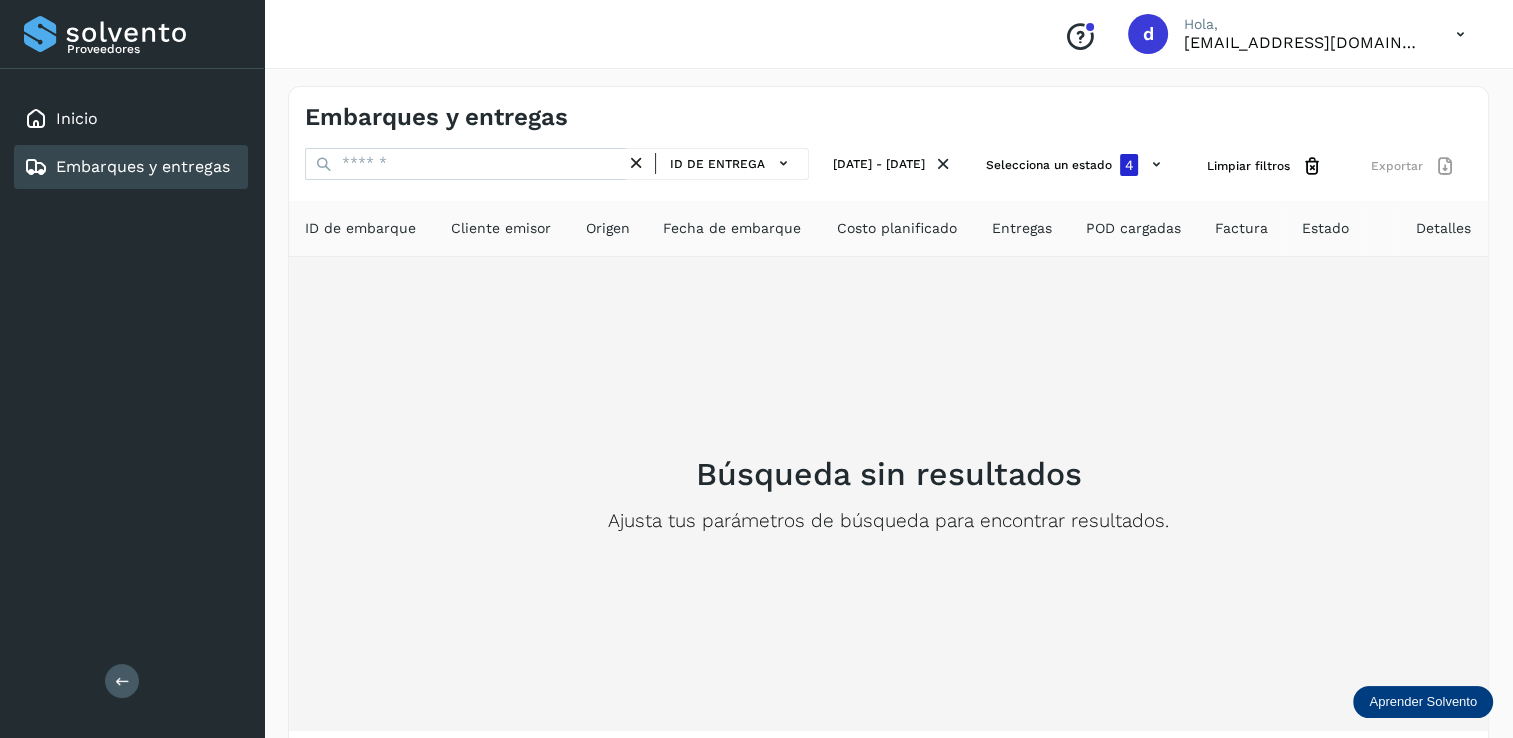 drag, startPoint x: 1401, startPoint y: 705, endPoint x: 907, endPoint y: 361, distance: 601.97345 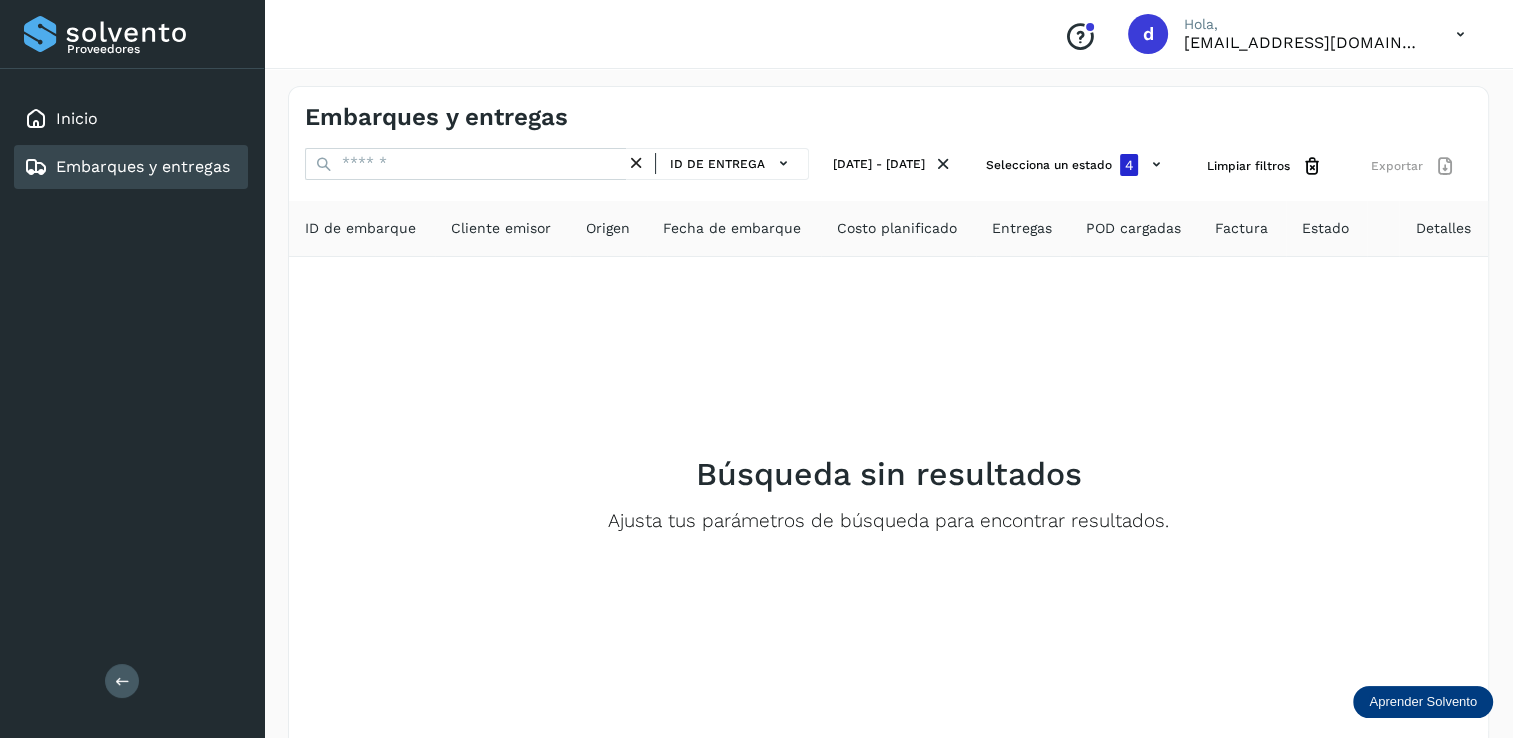 click on "Proveedores Inicio Embarques y entregas Salir" at bounding box center (132, 369) 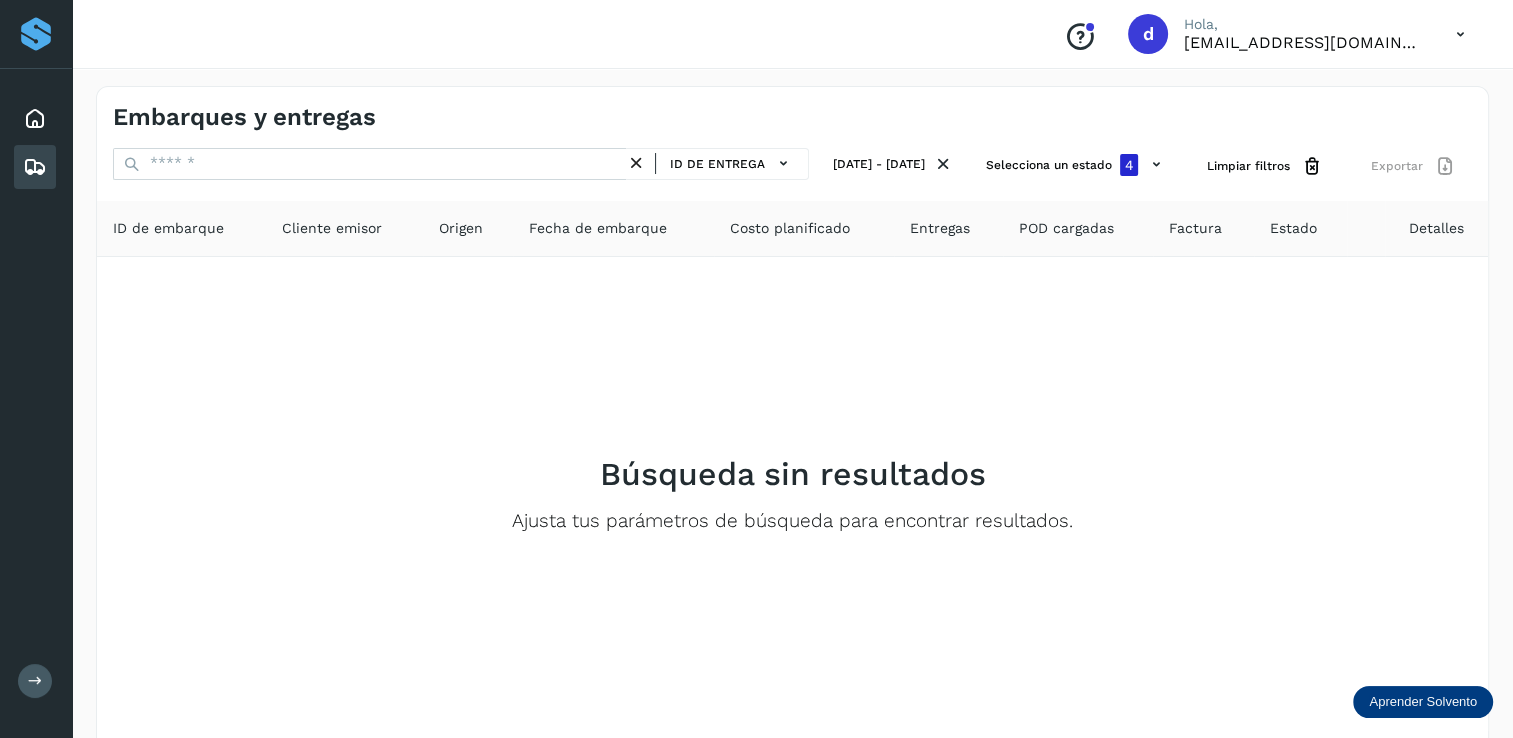 click on "Proveedores" at bounding box center [36, 34] 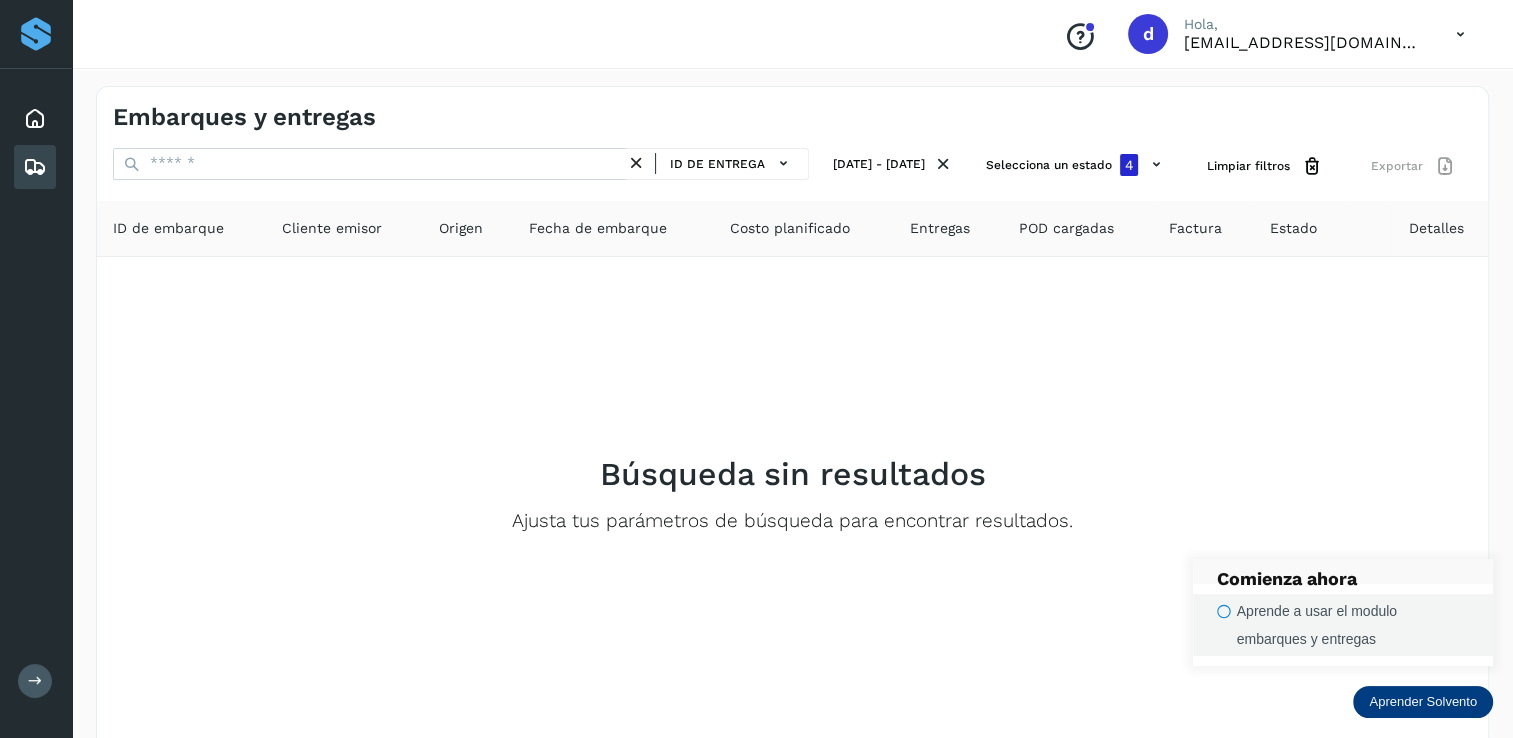 click 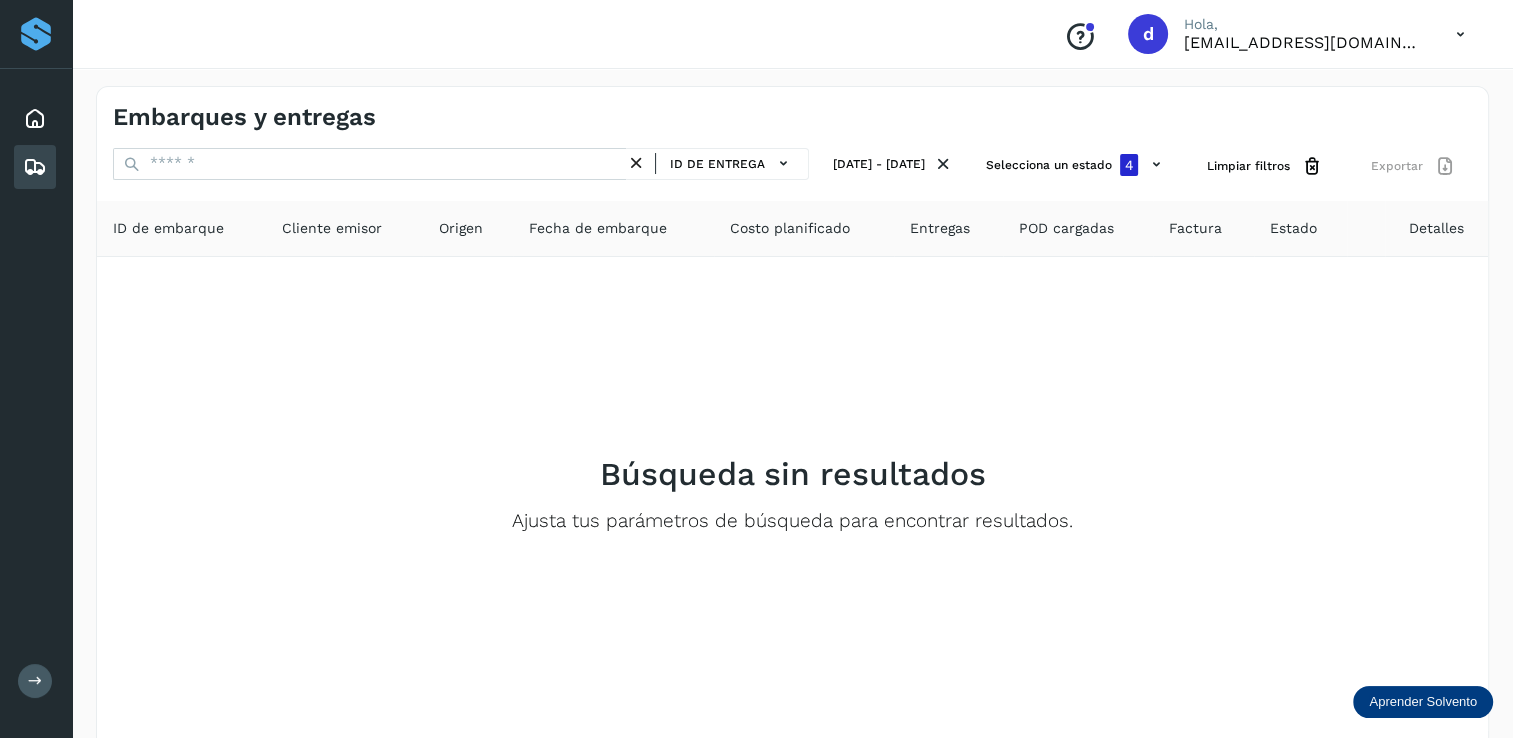 click on "Aprender Solvento" at bounding box center (1423, 702) 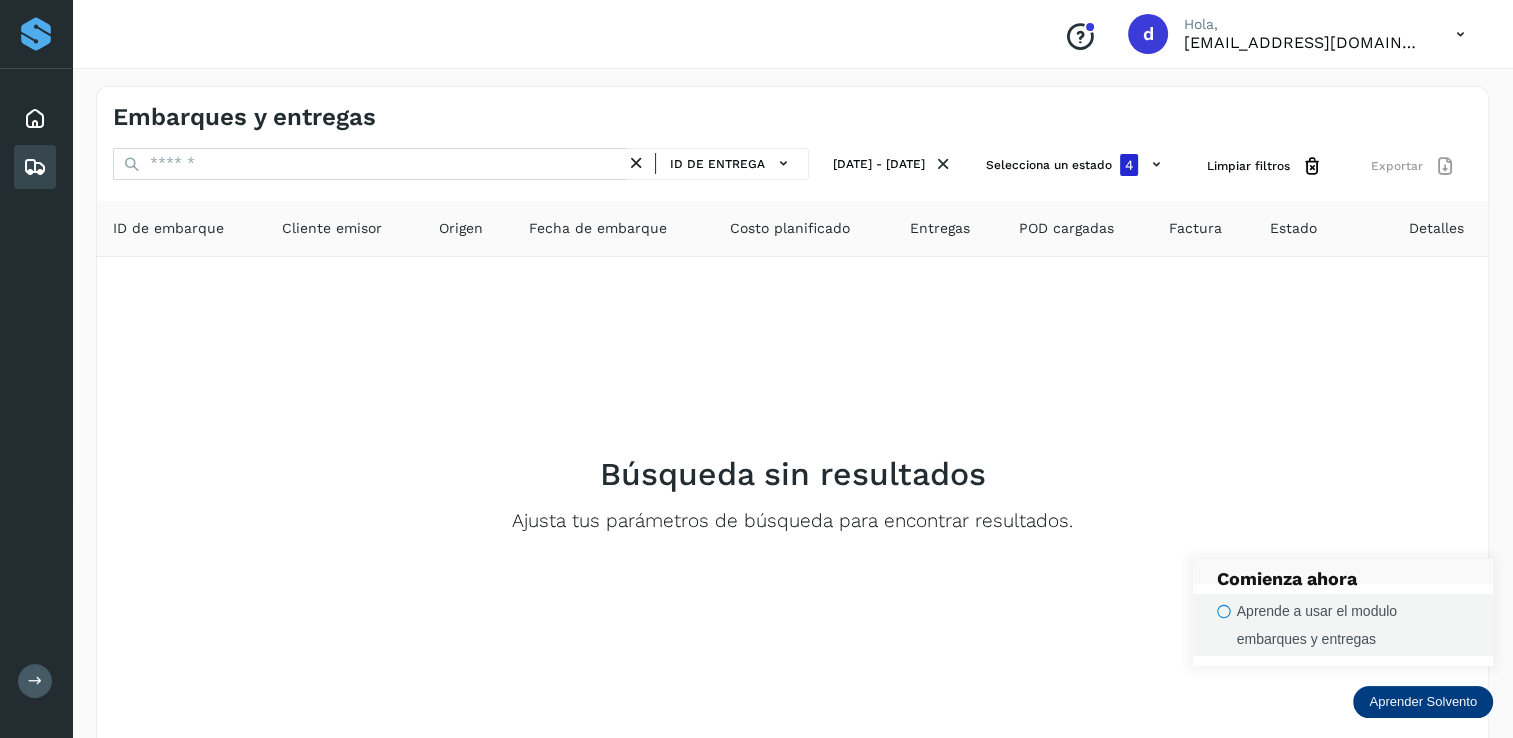 click 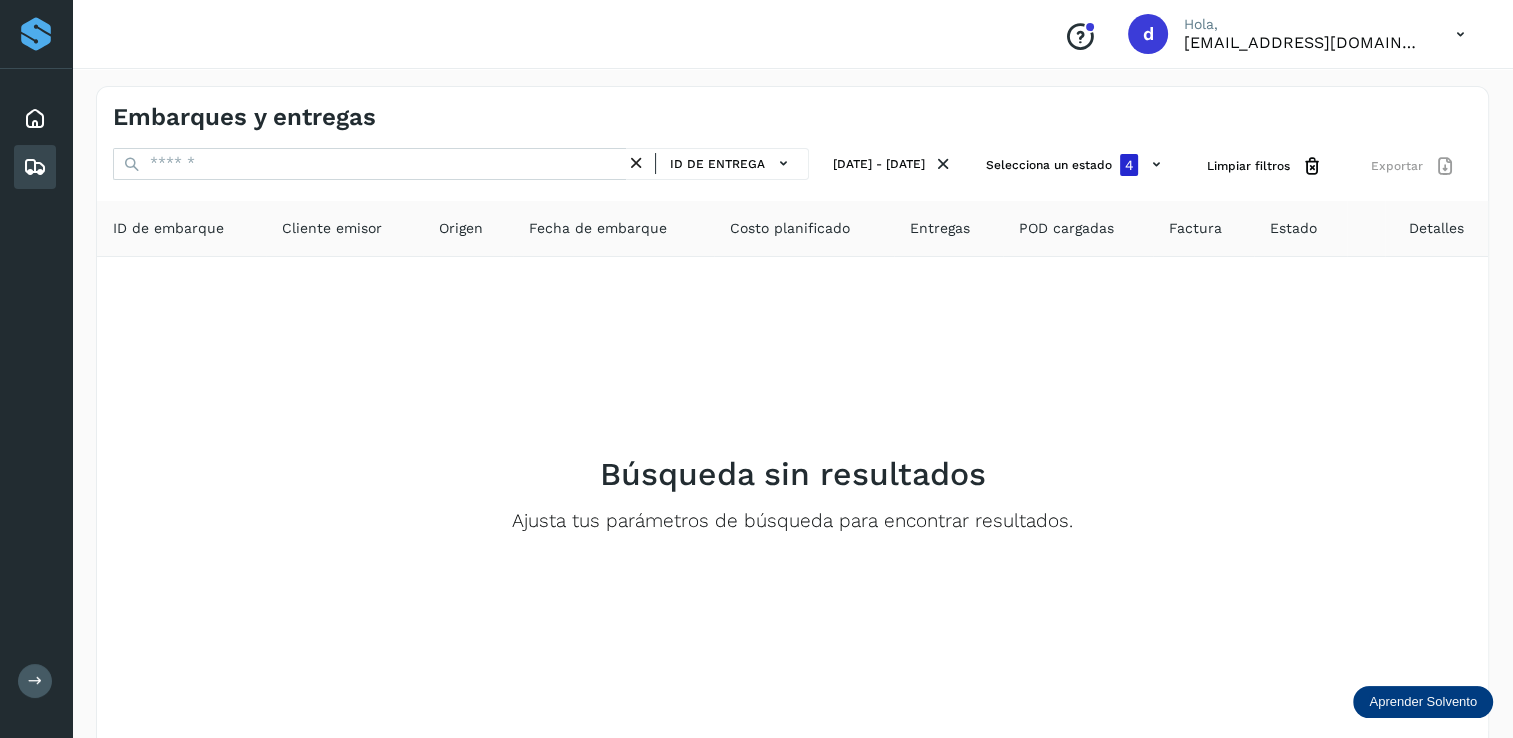click on "Aprender Solvento" at bounding box center [1423, 702] 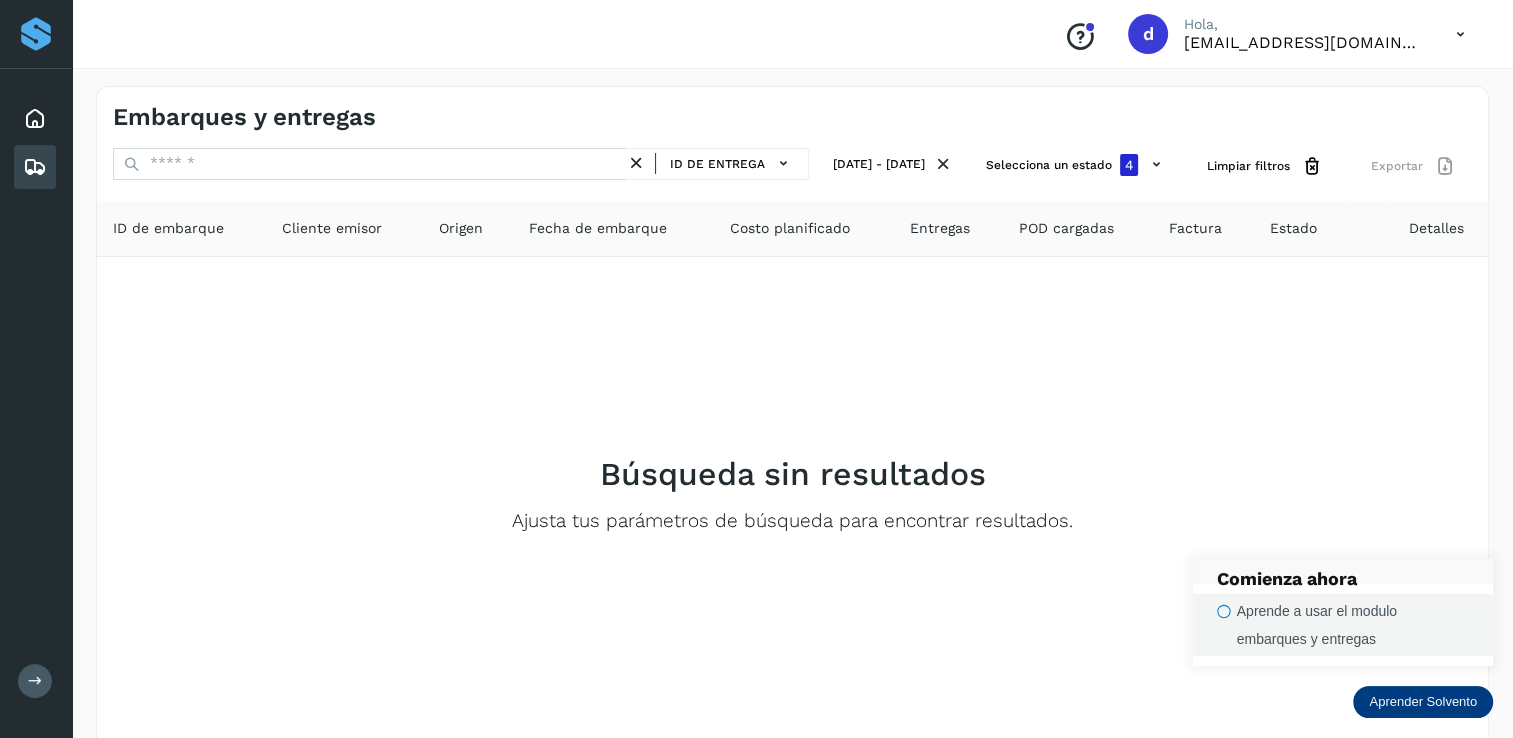 click 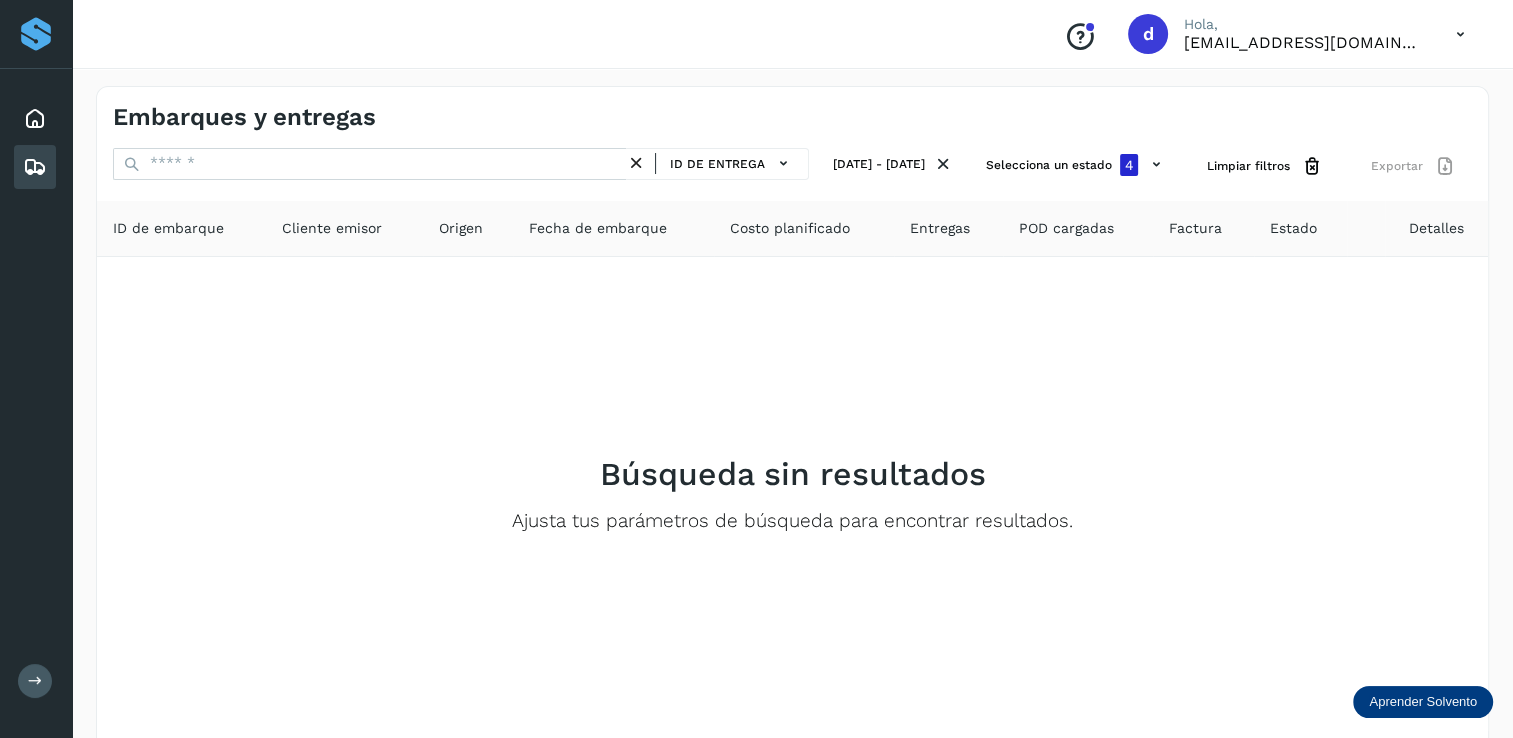 click on "Aprender Solvento" at bounding box center [1423, 702] 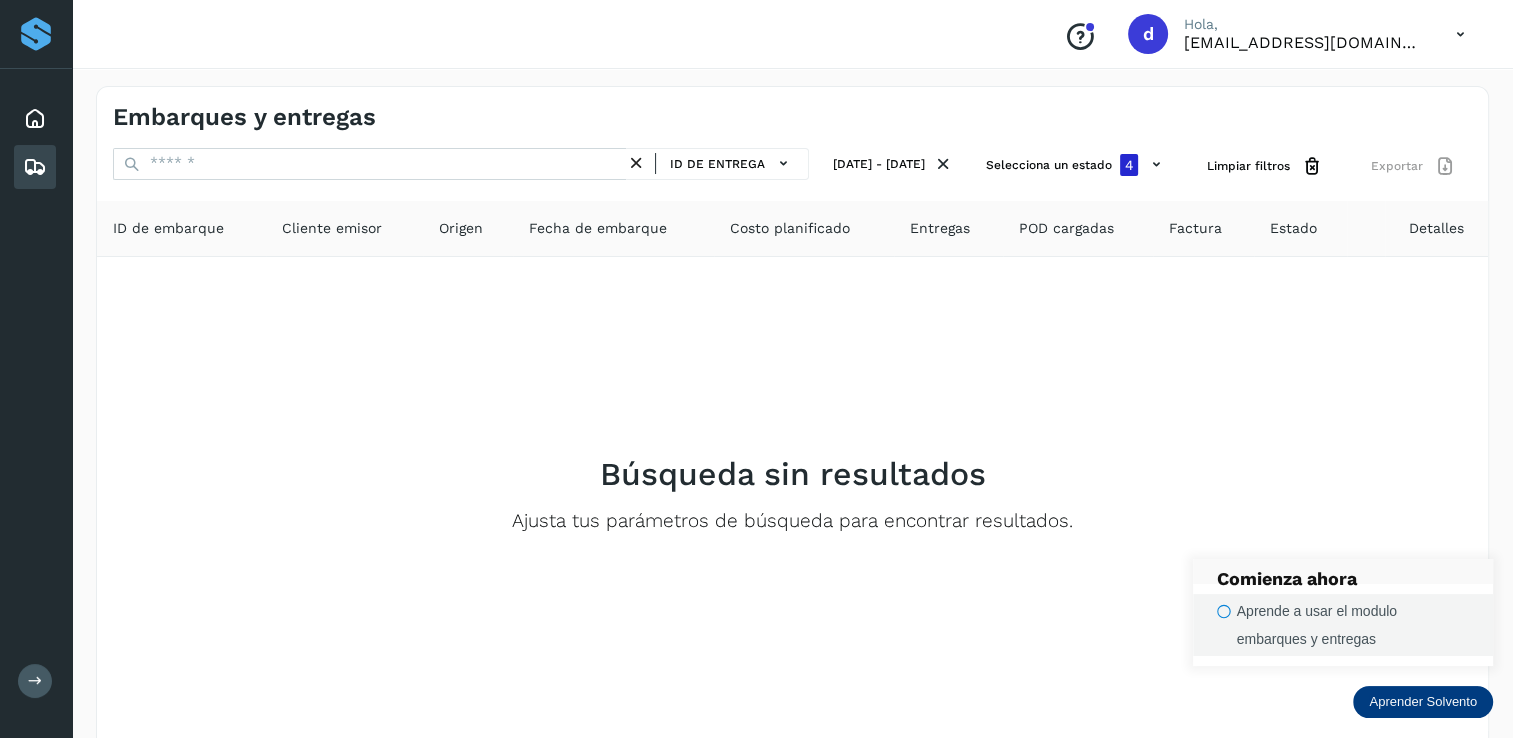 click 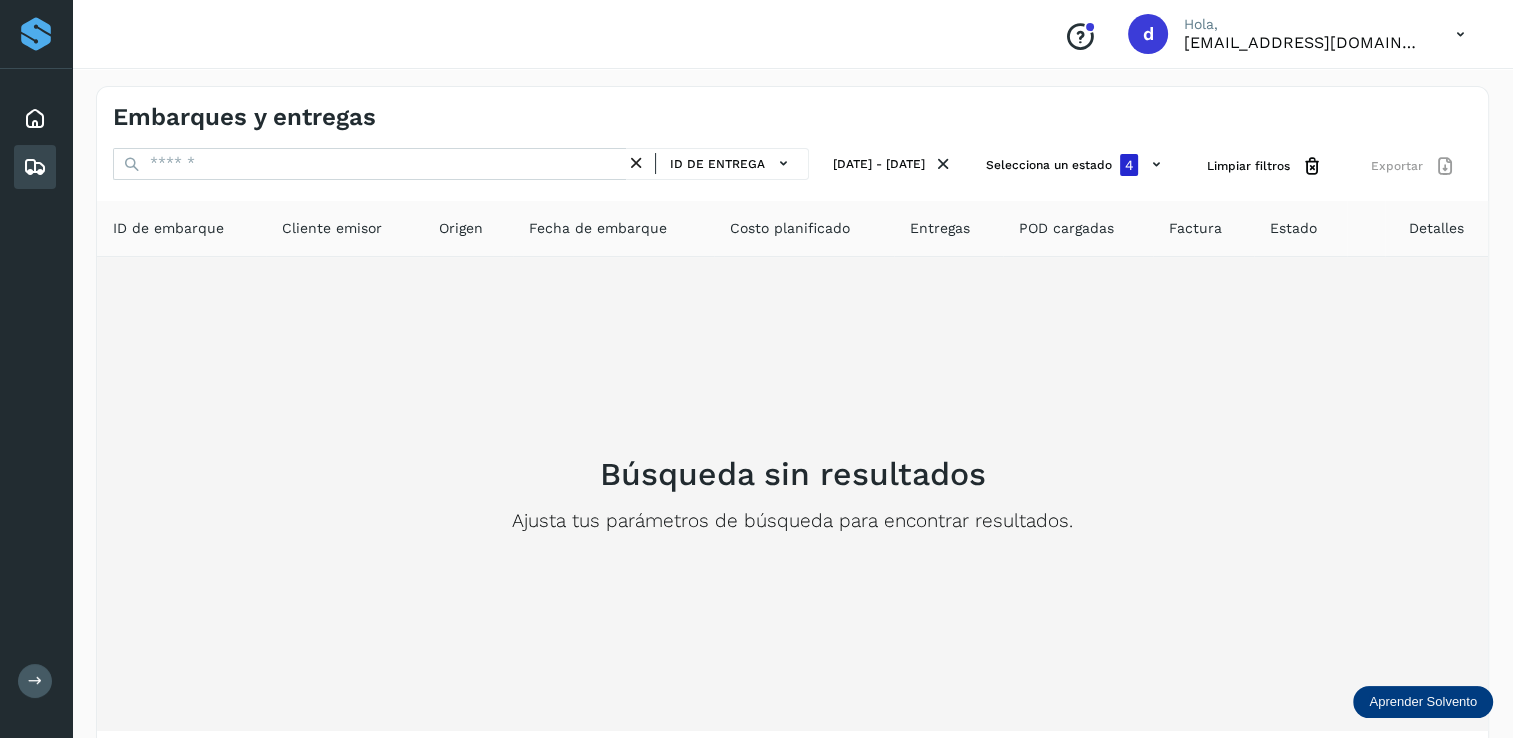 click on "Búsqueda sin resultados Ajusta tus parámetros de búsqueda para encontrar resultados." at bounding box center (792, 494) 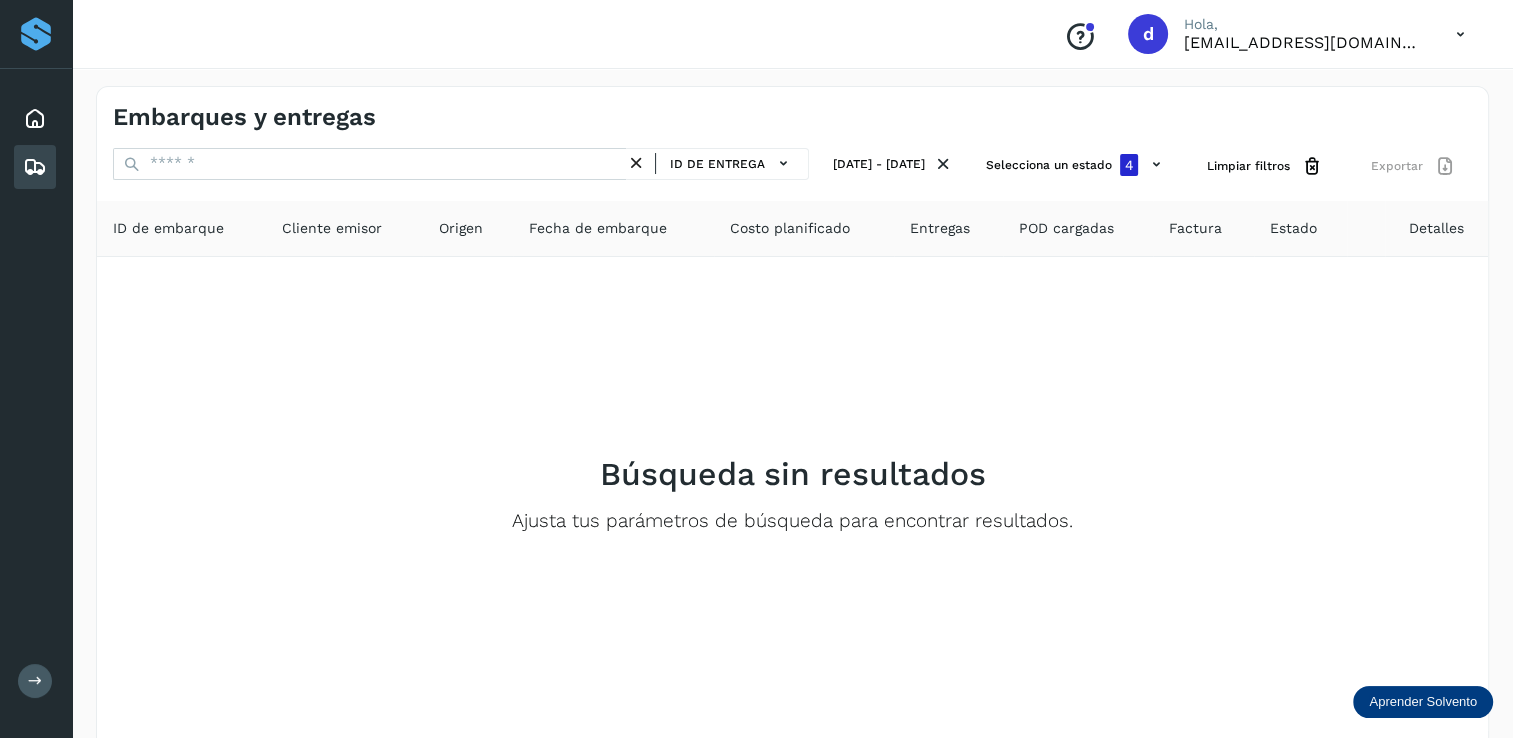 click on "Aprender Solvento" at bounding box center (1423, 702) 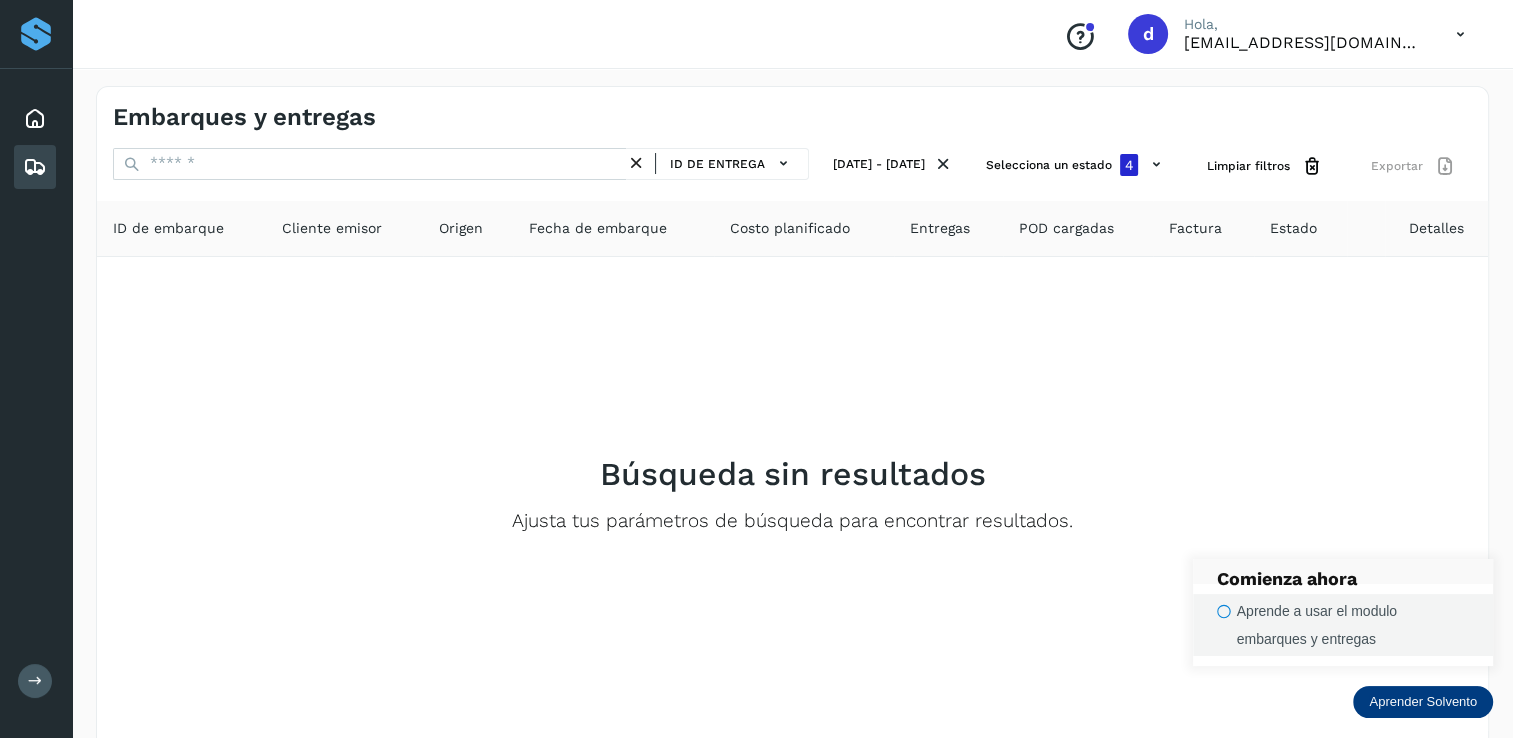 click 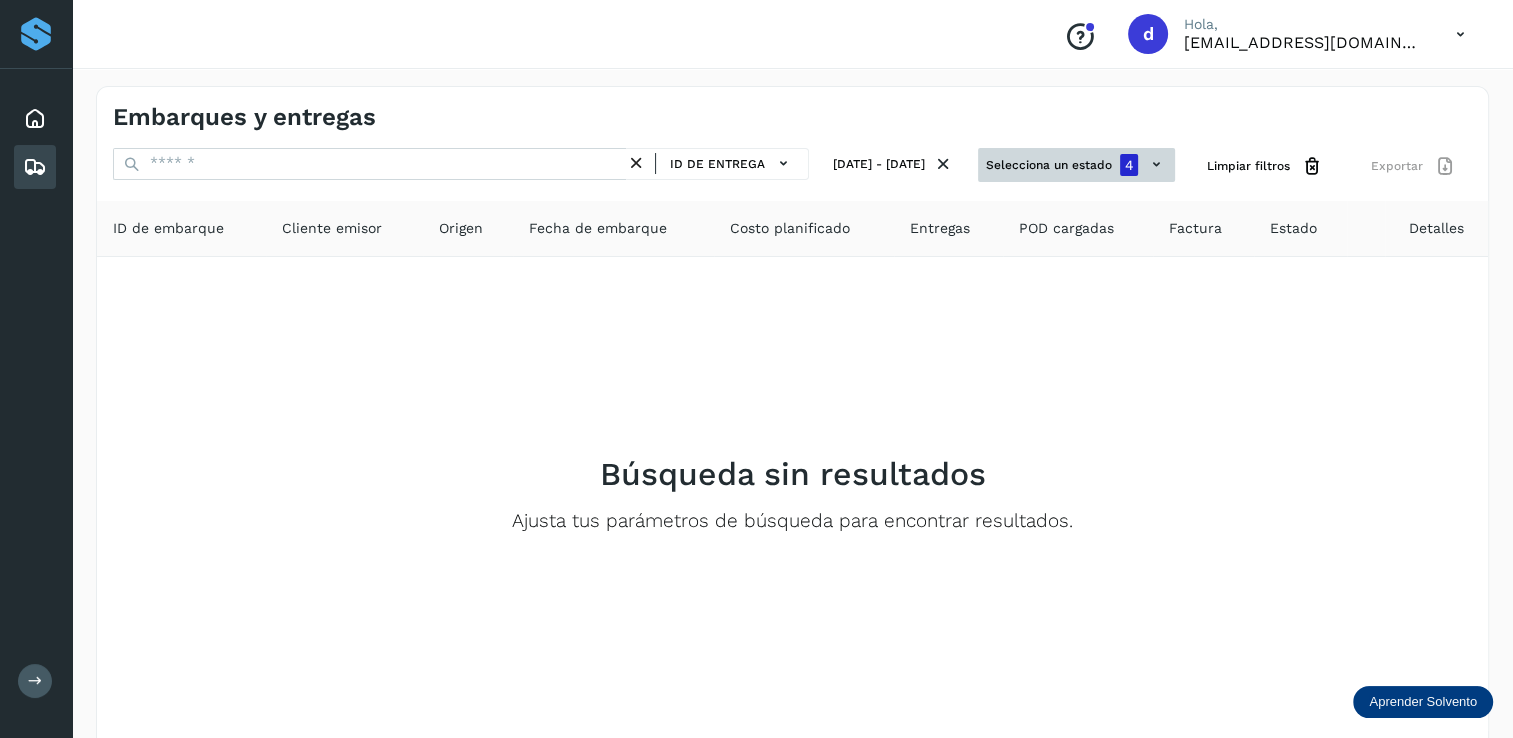 click on "Selecciona un estado 4" at bounding box center (1076, 165) 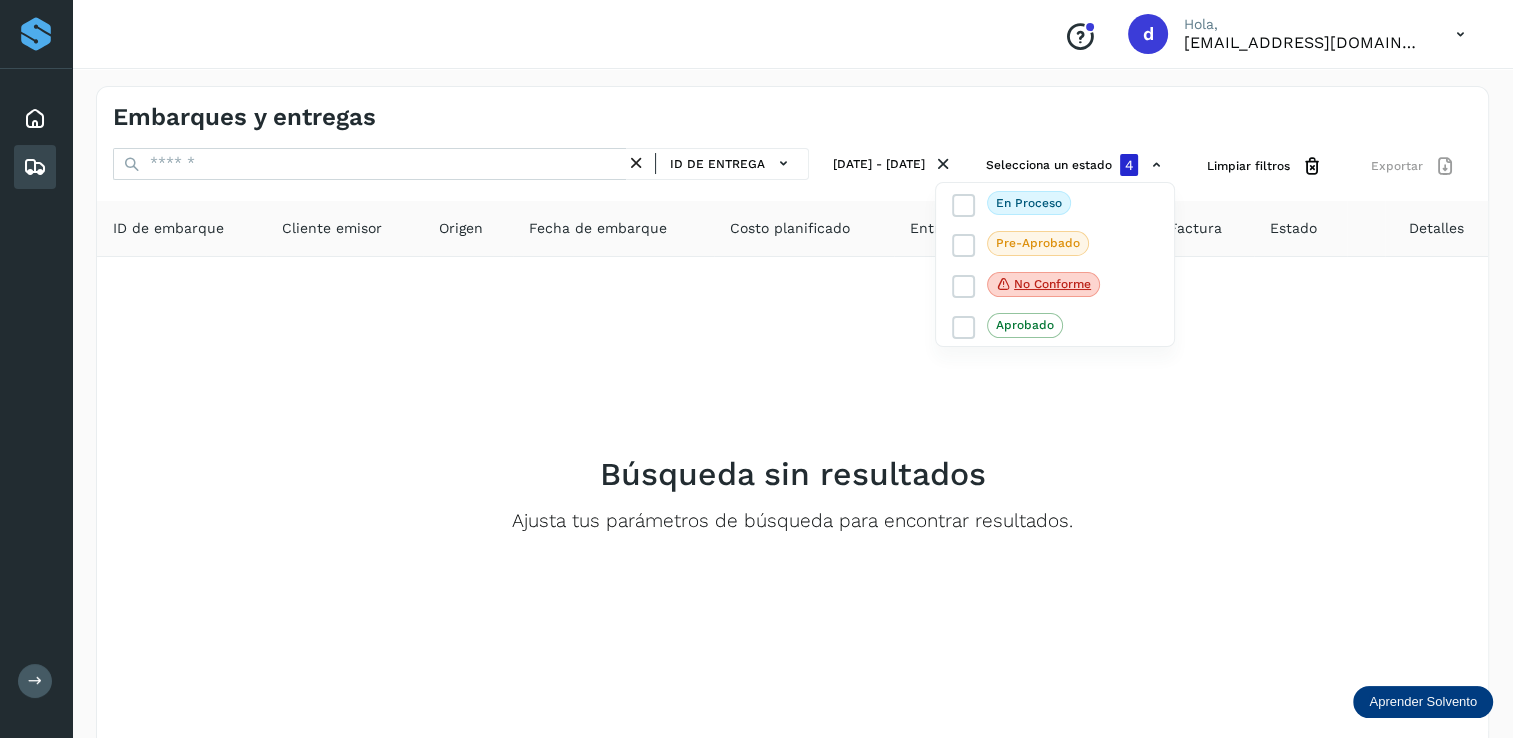 click on "Aprender Solvento" at bounding box center (1423, 702) 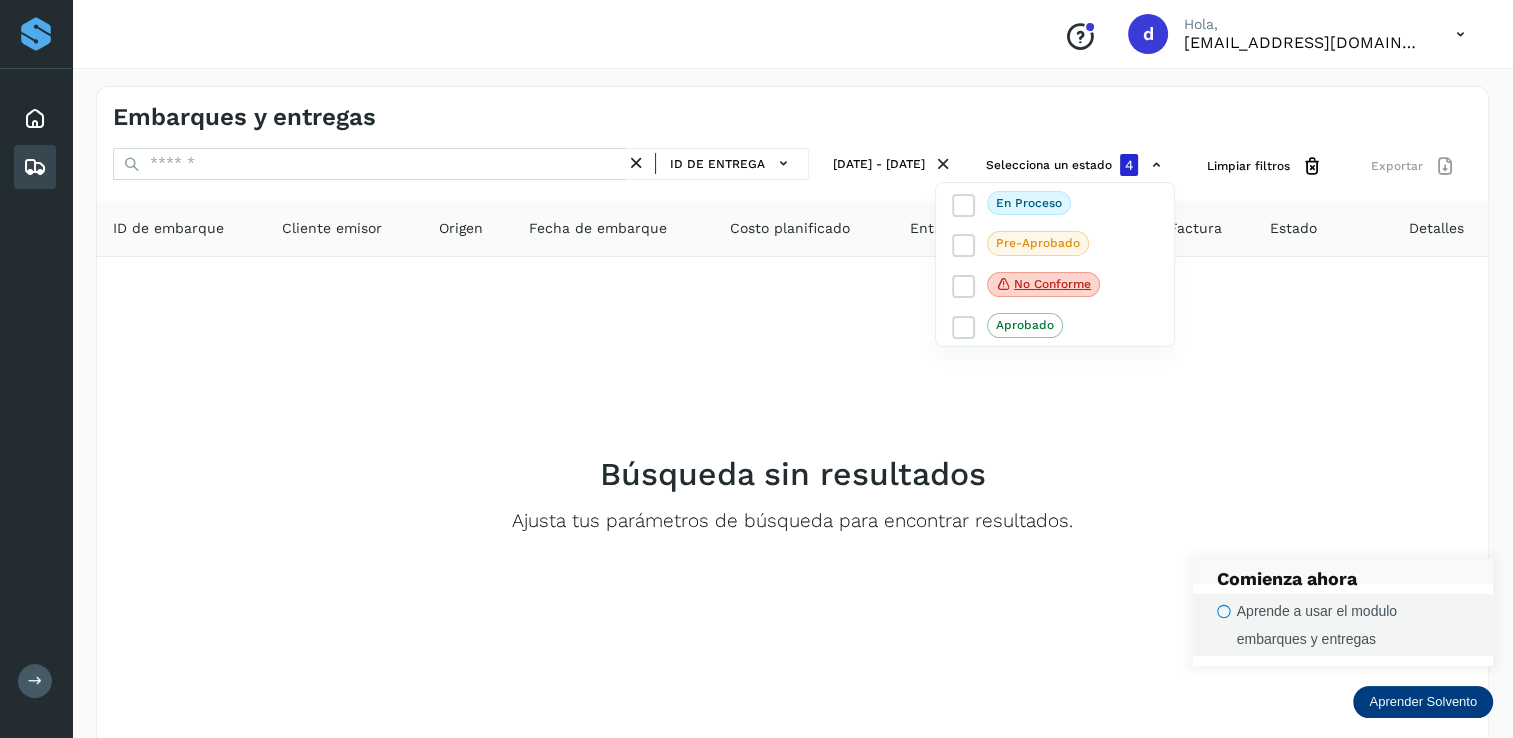 click 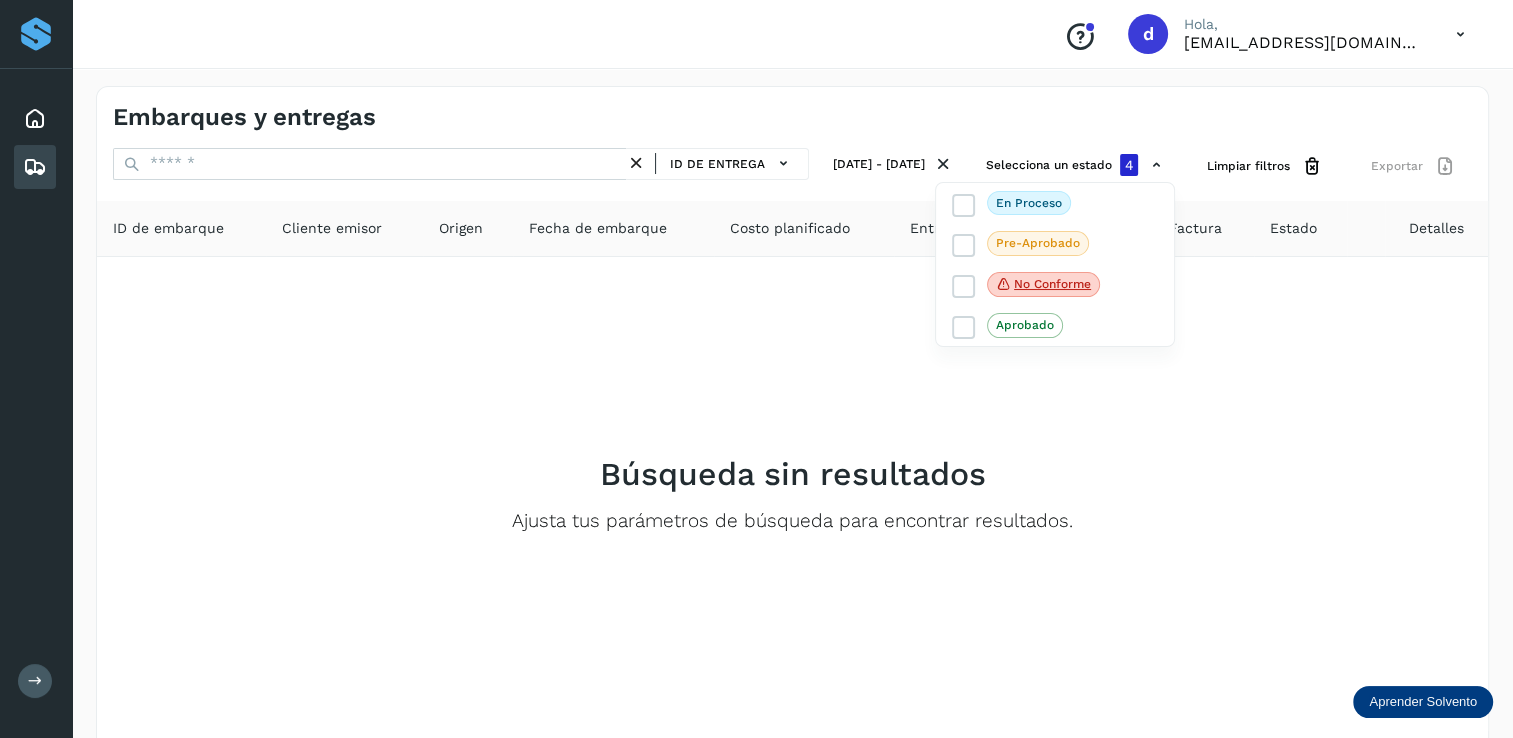 click at bounding box center [756, 369] 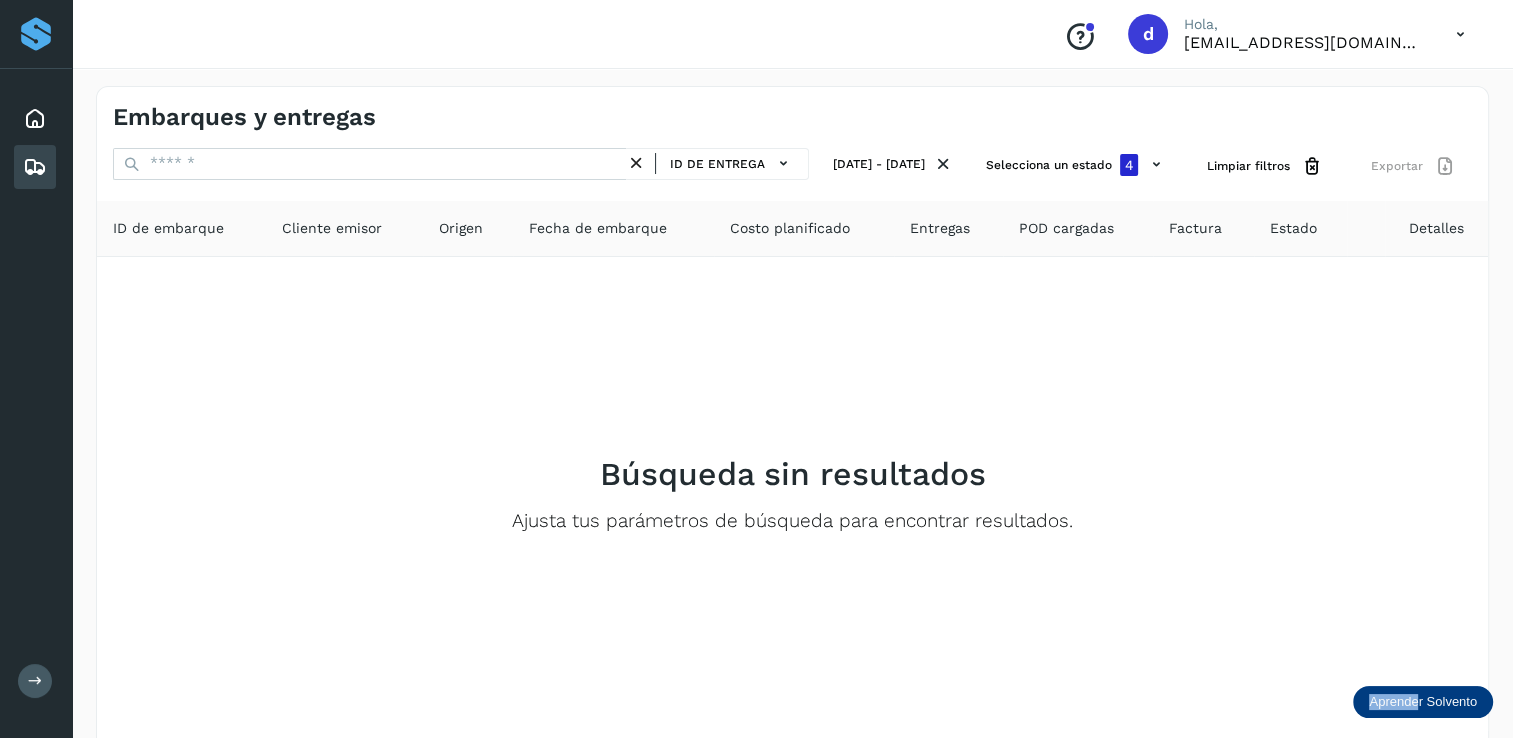 drag, startPoint x: 1400, startPoint y: 720, endPoint x: 1416, endPoint y: 694, distance: 30.528675 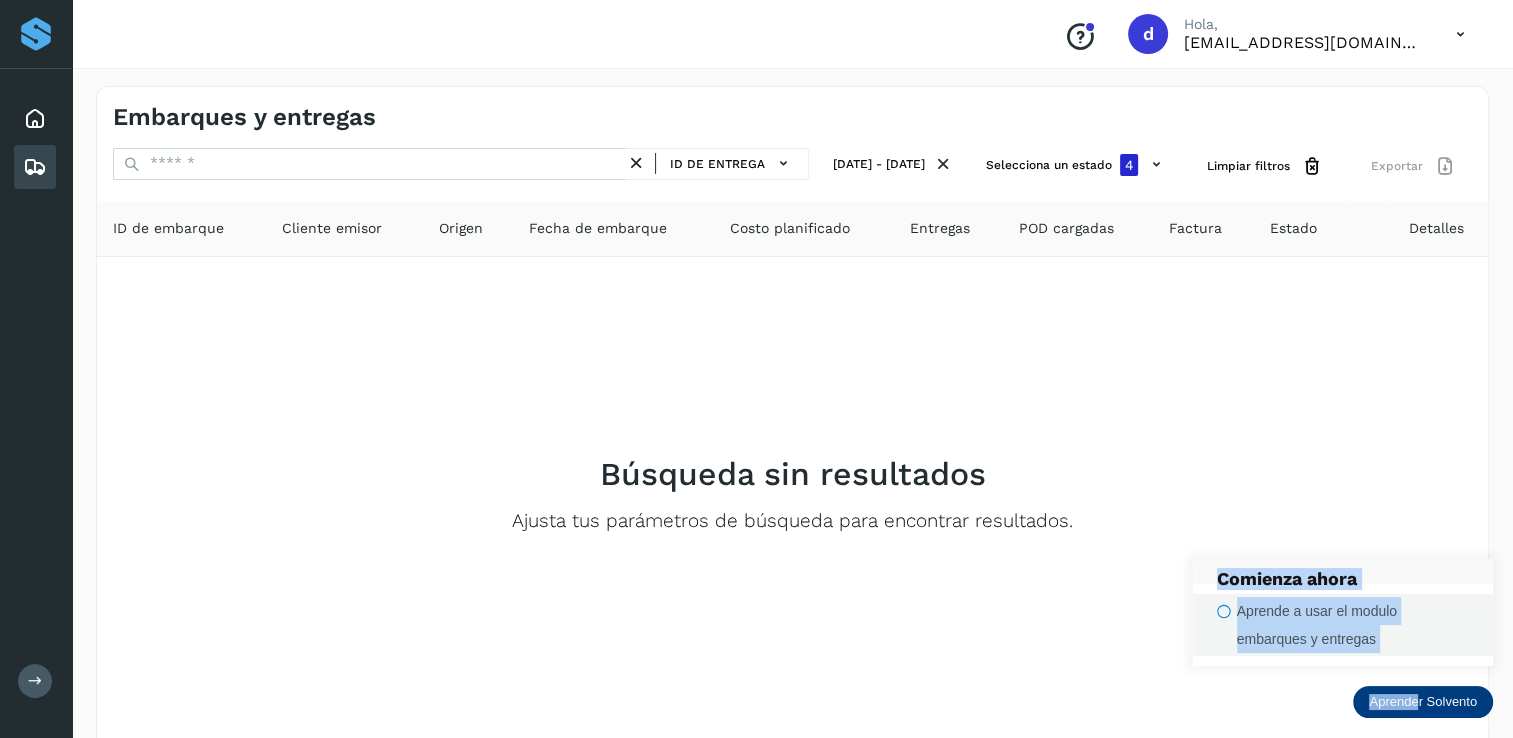 click 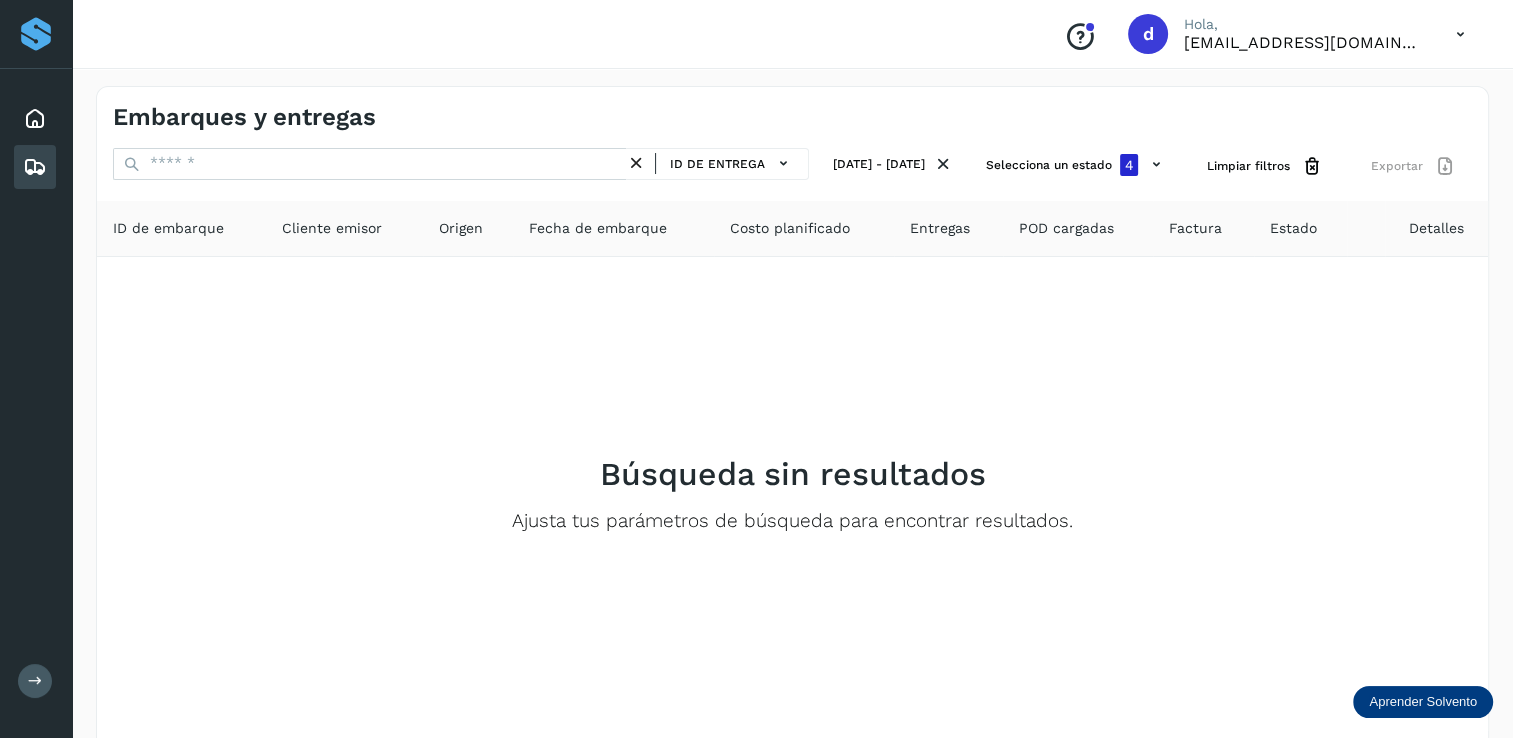 click on "Aprender Solvento" at bounding box center (1423, 702) 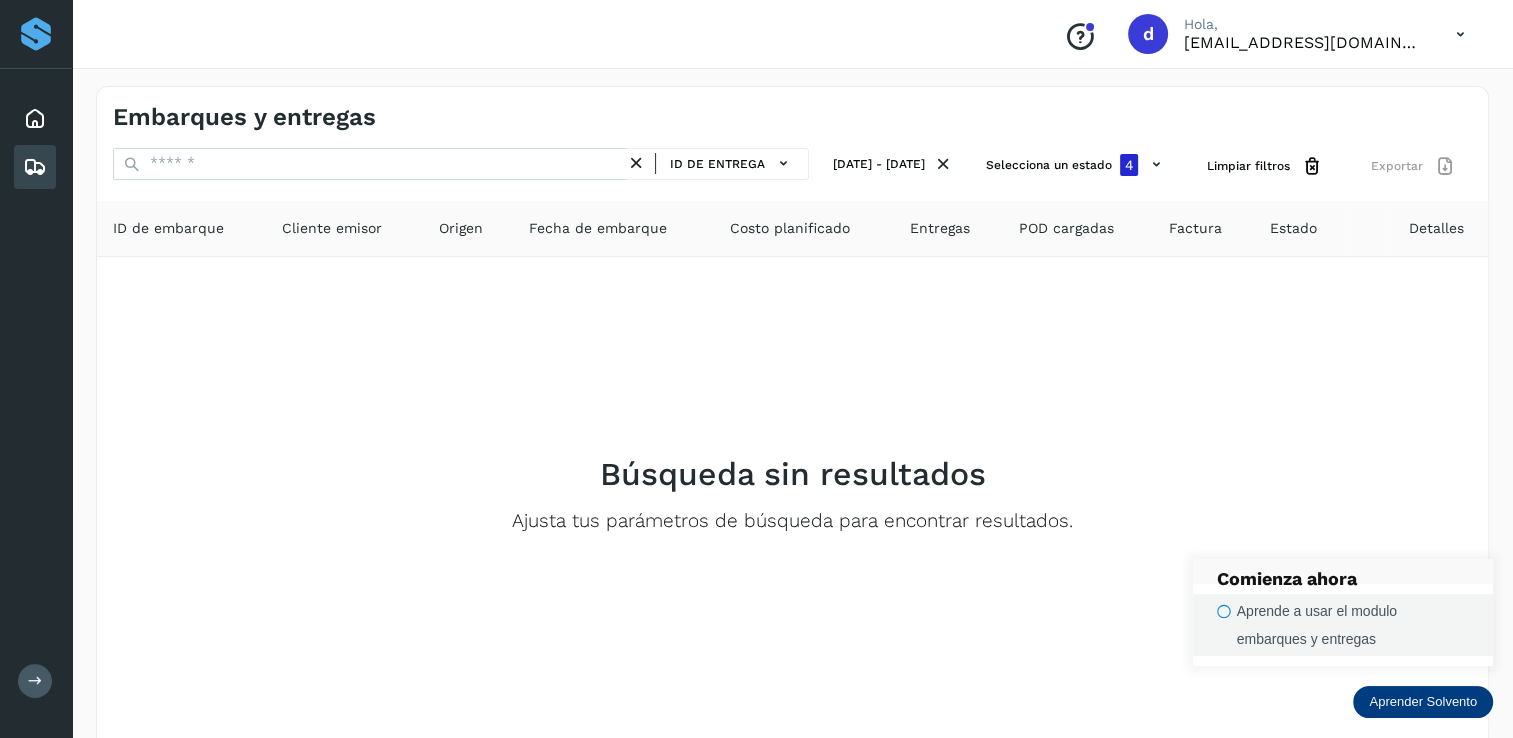 click 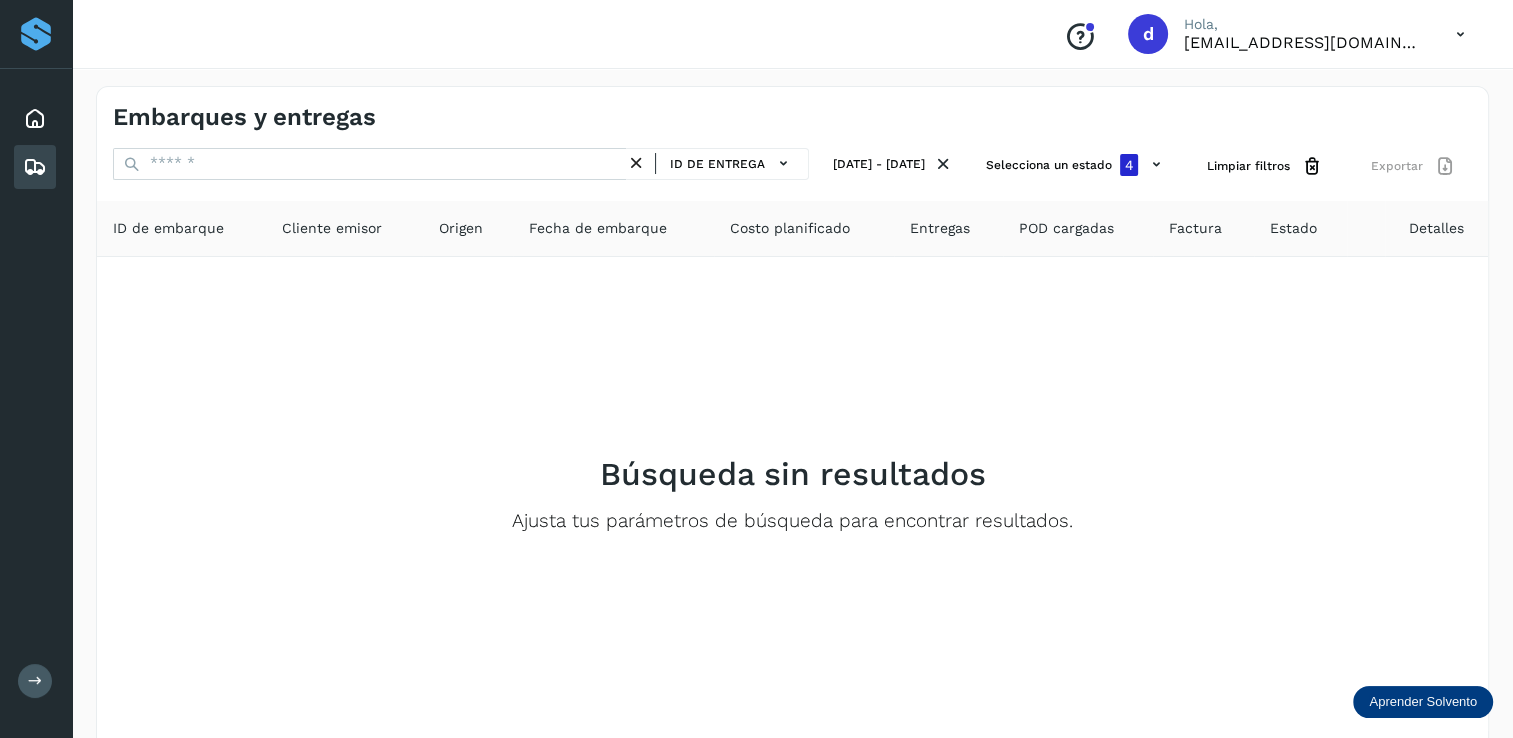 click on "Aprender Solvento" at bounding box center (1423, 702) 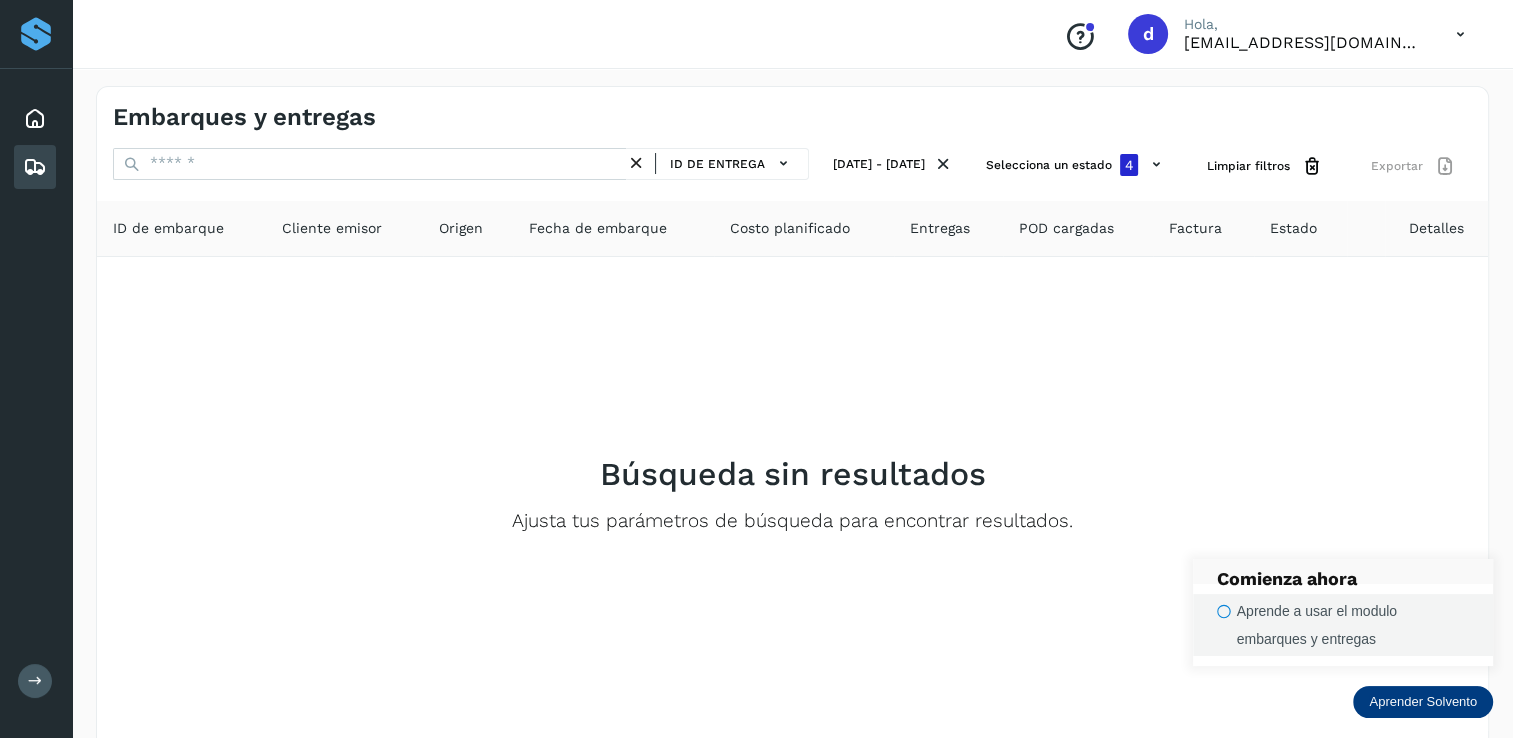 click on "Aprende a usar el modulo embarques y entregas" at bounding box center [1353, 625] 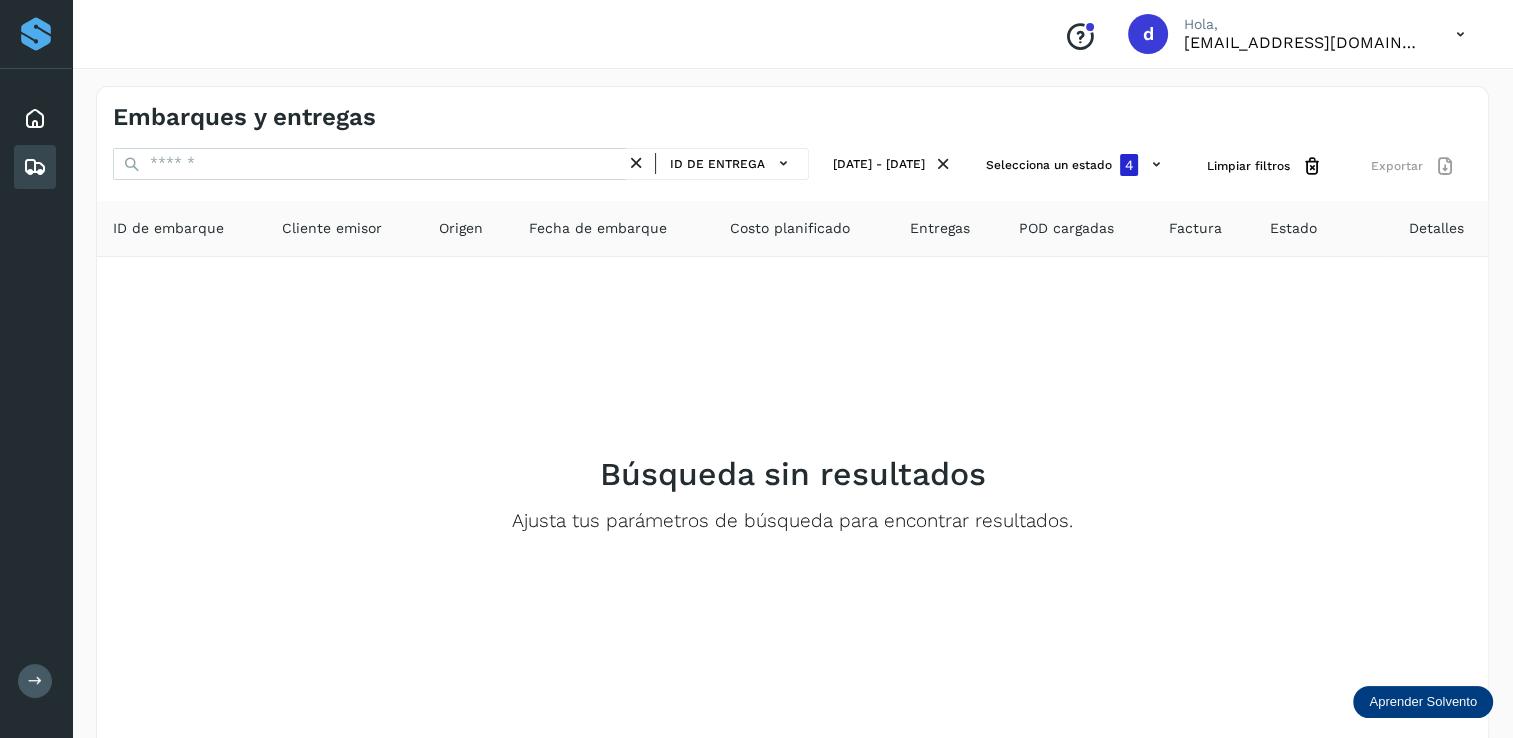 click on "Aprender Solvento" at bounding box center (1423, 702) 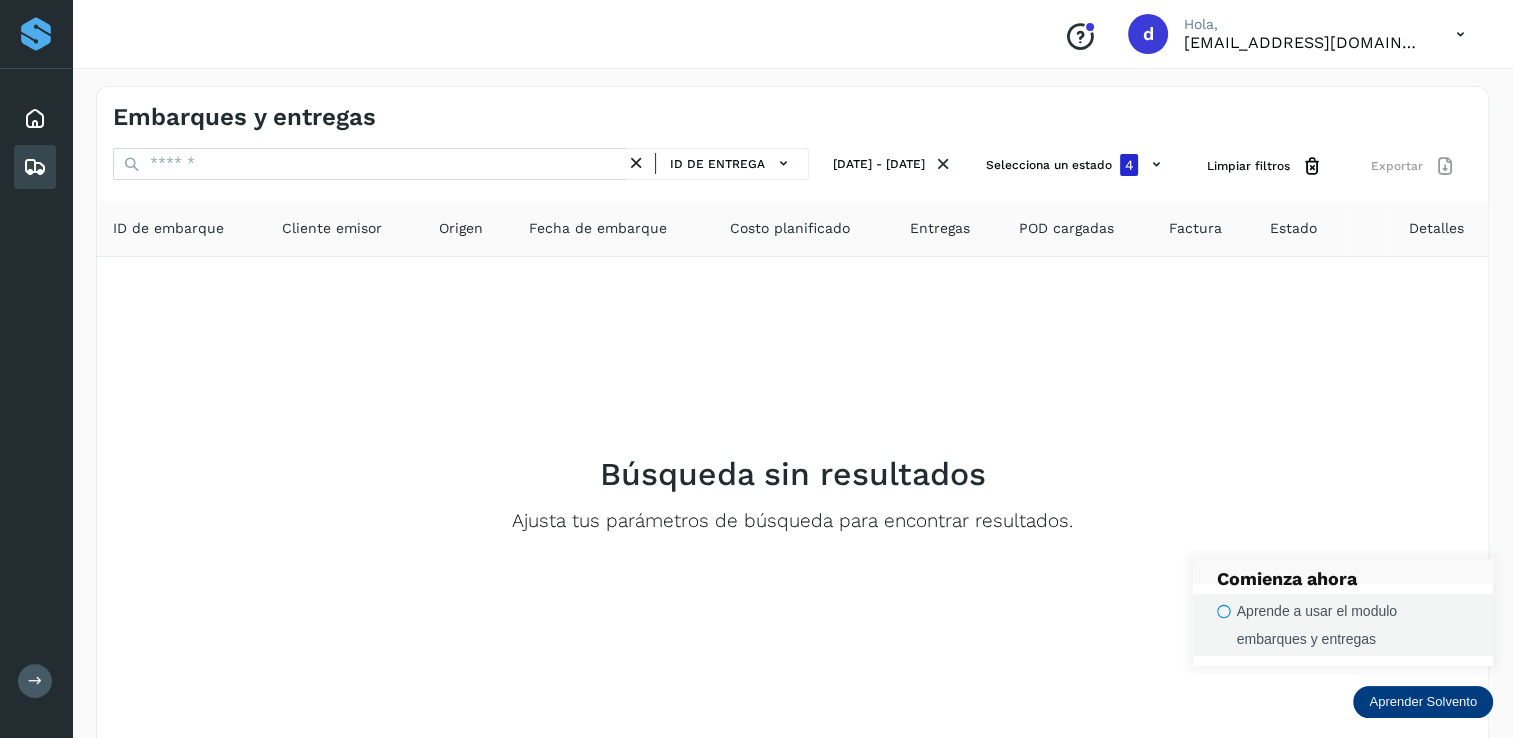 click 